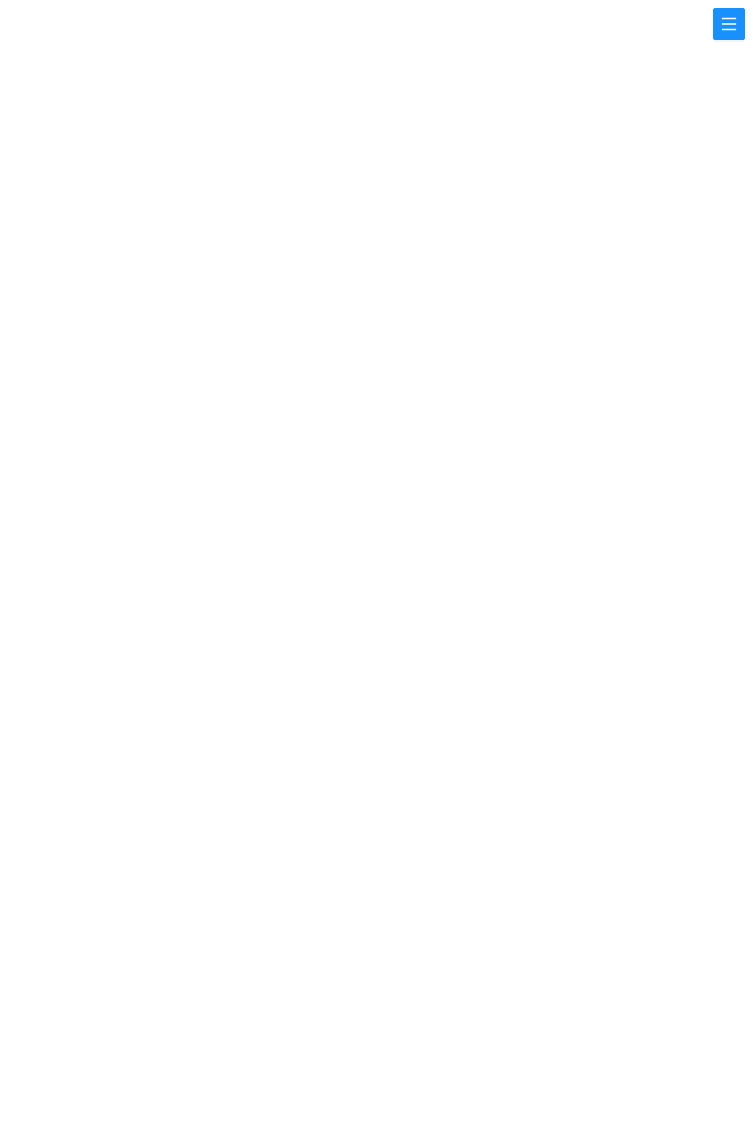 scroll, scrollTop: 0, scrollLeft: 0, axis: both 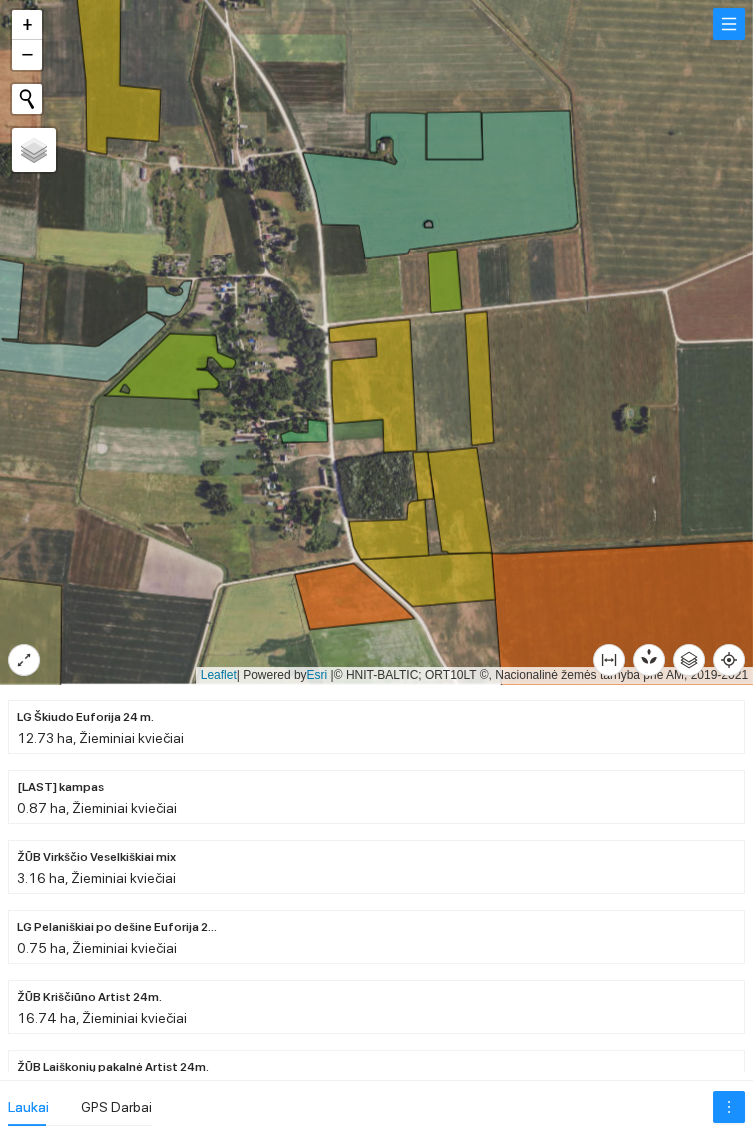 click 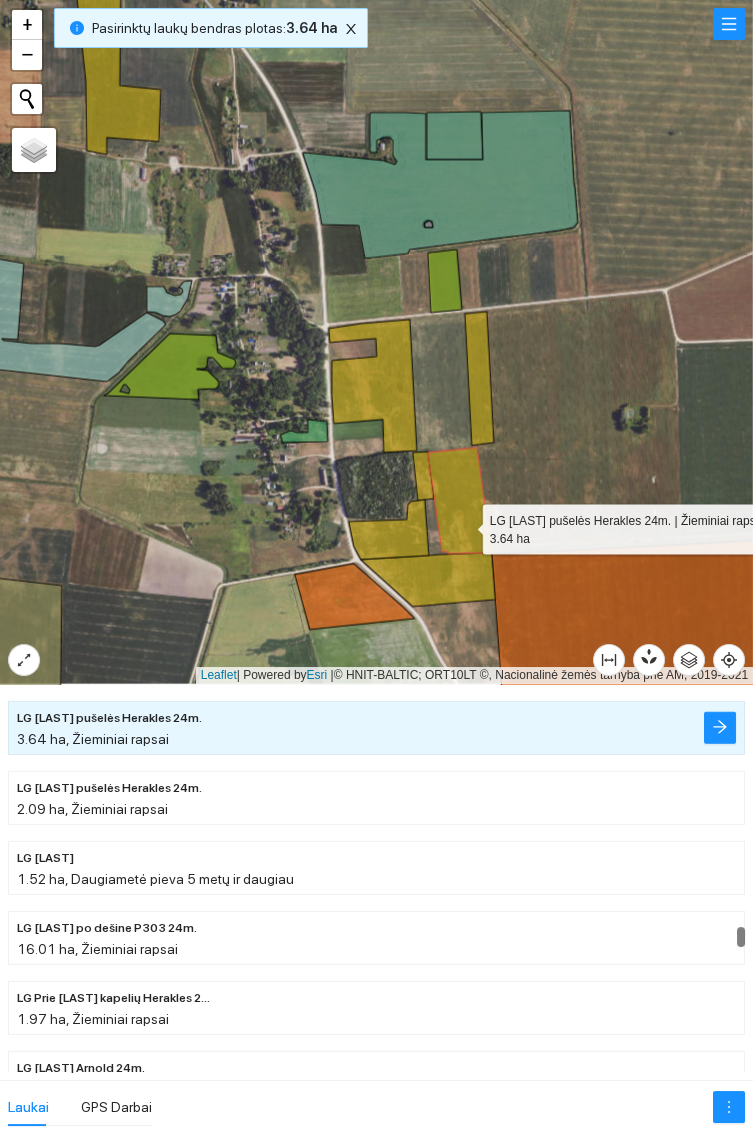 click 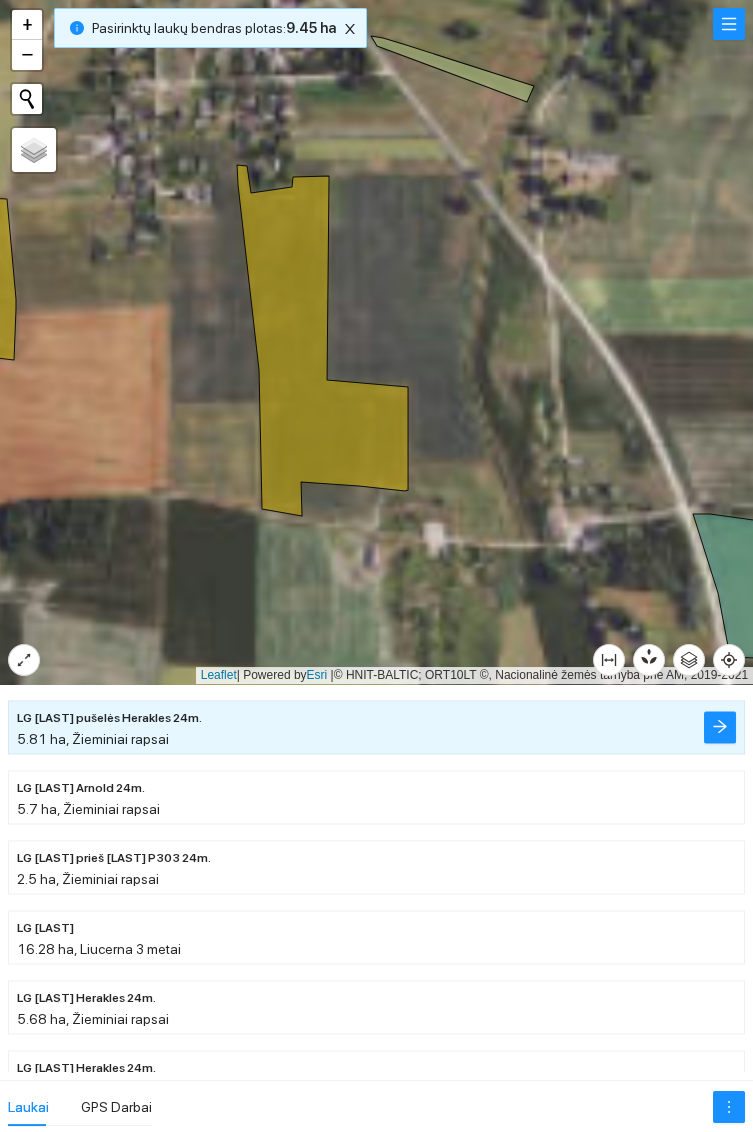 click 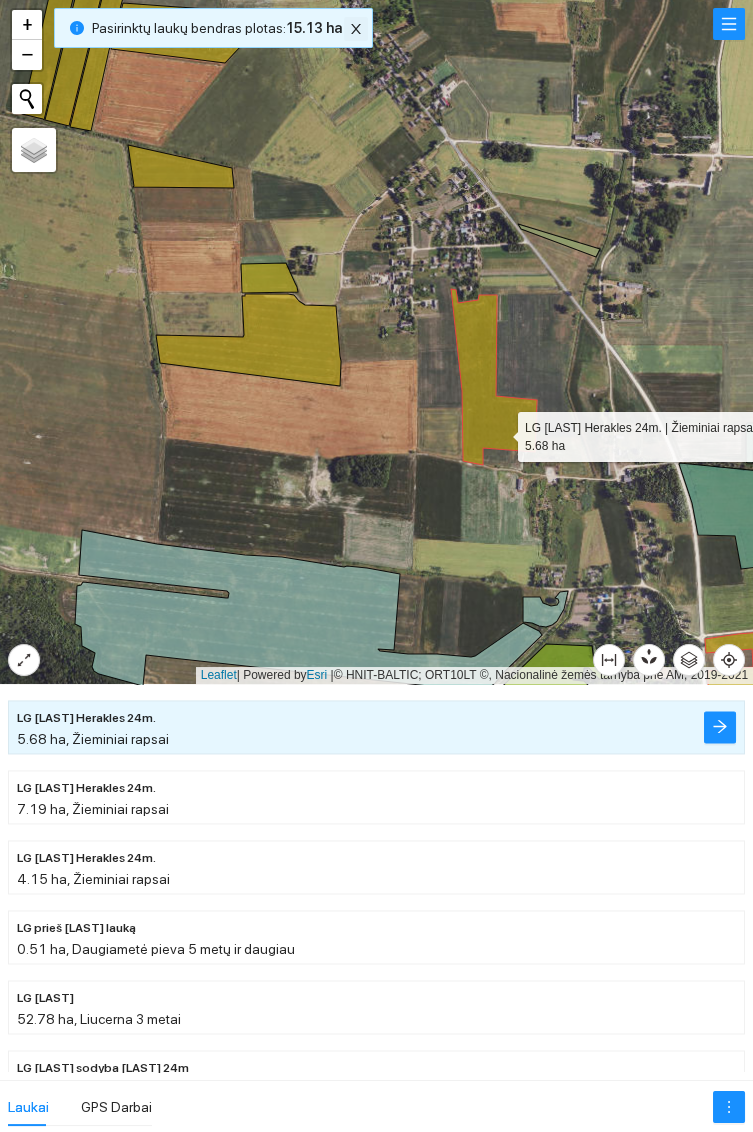 click 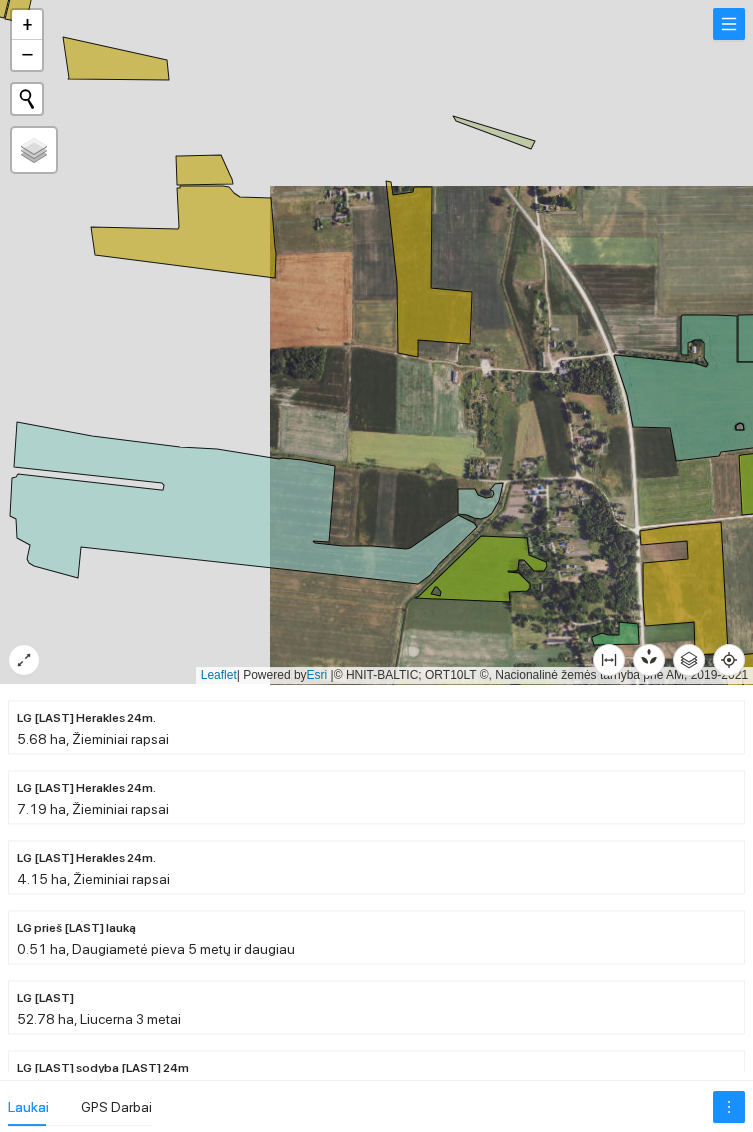 click 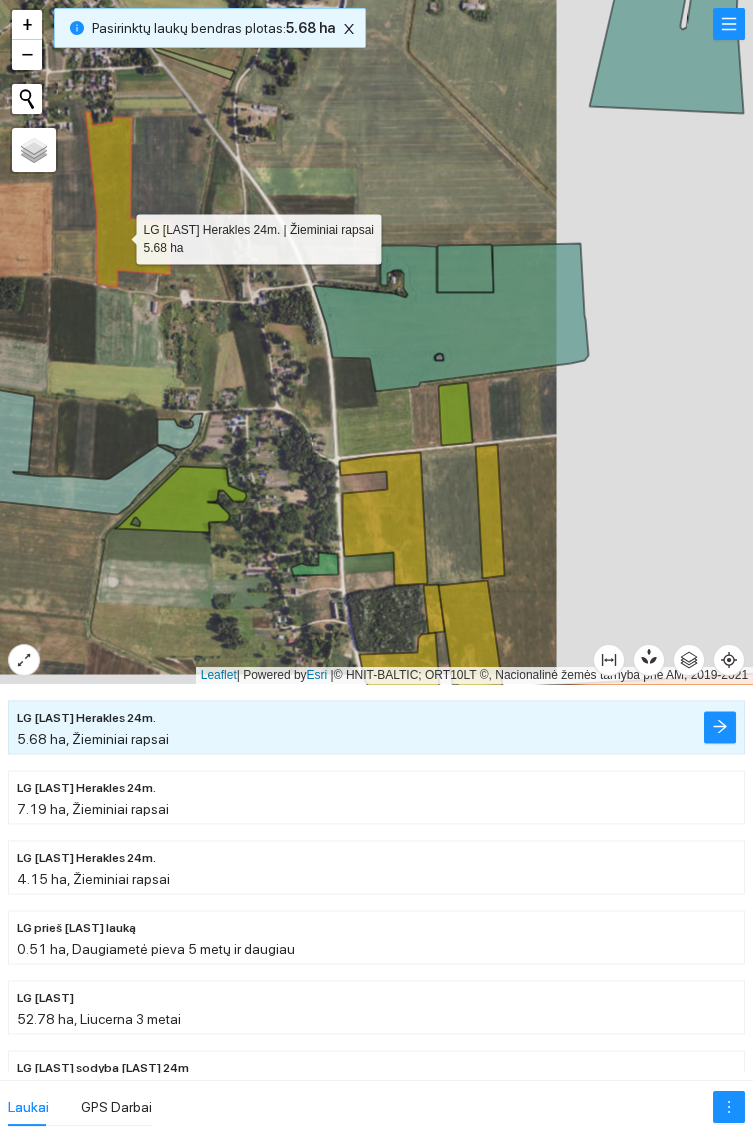 click 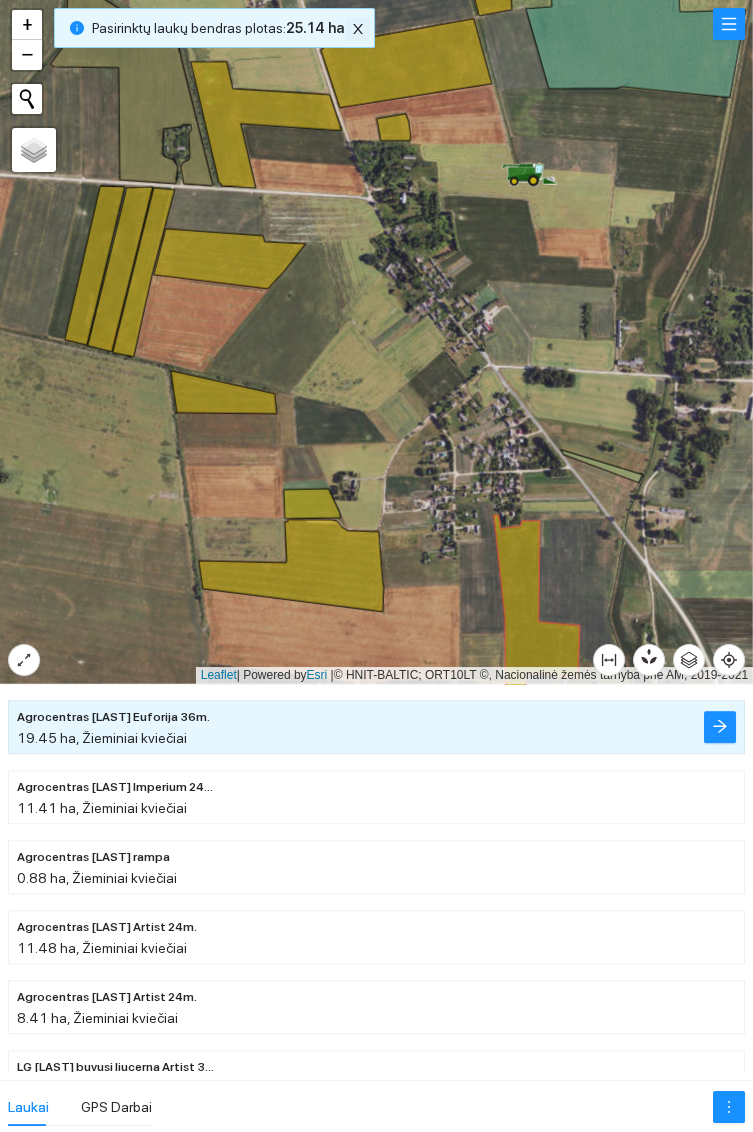 click 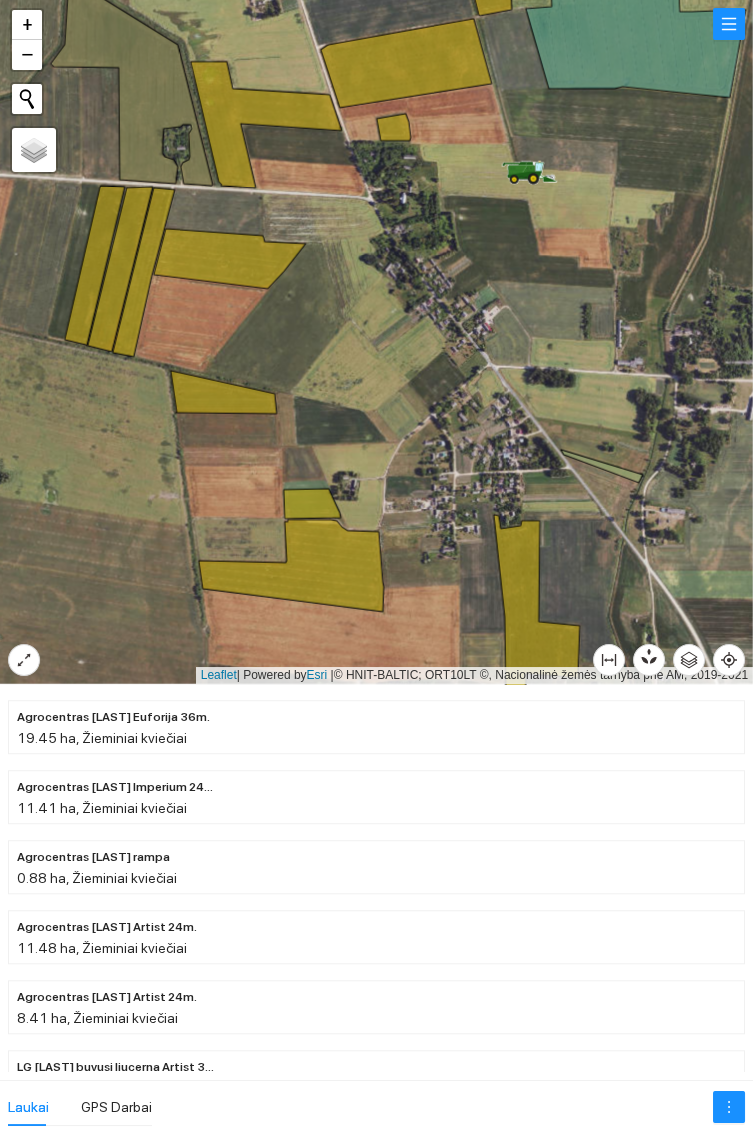 click 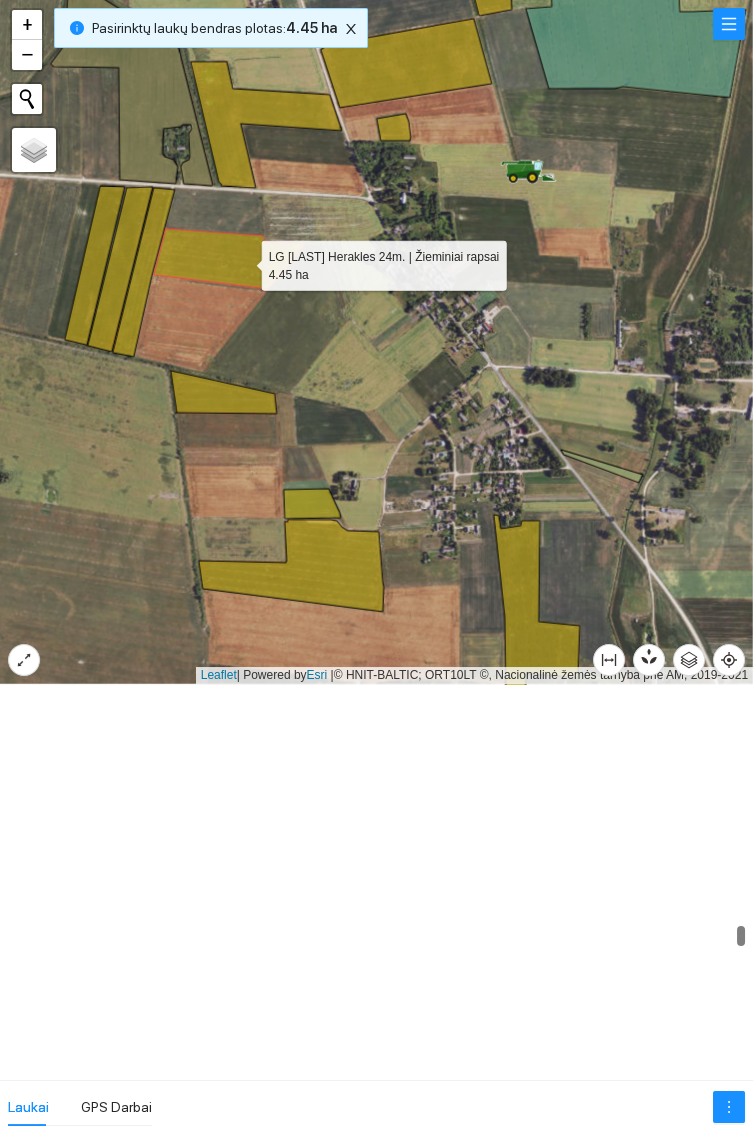 scroll, scrollTop: 13472, scrollLeft: 0, axis: vertical 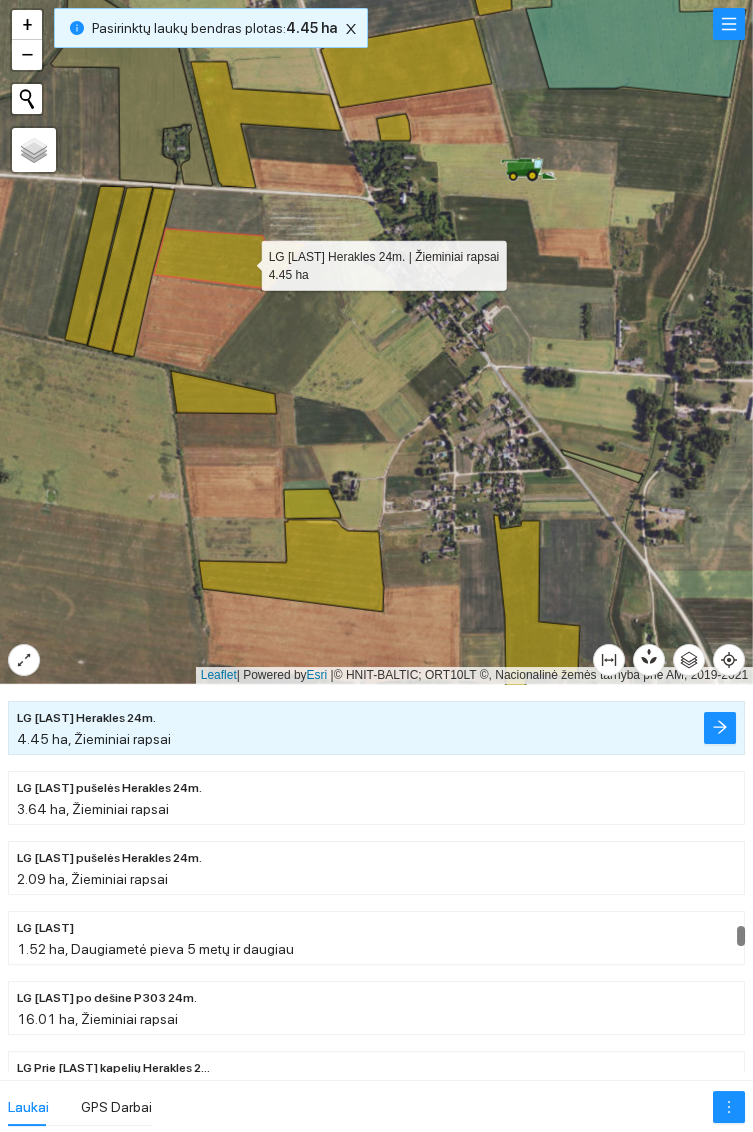 click 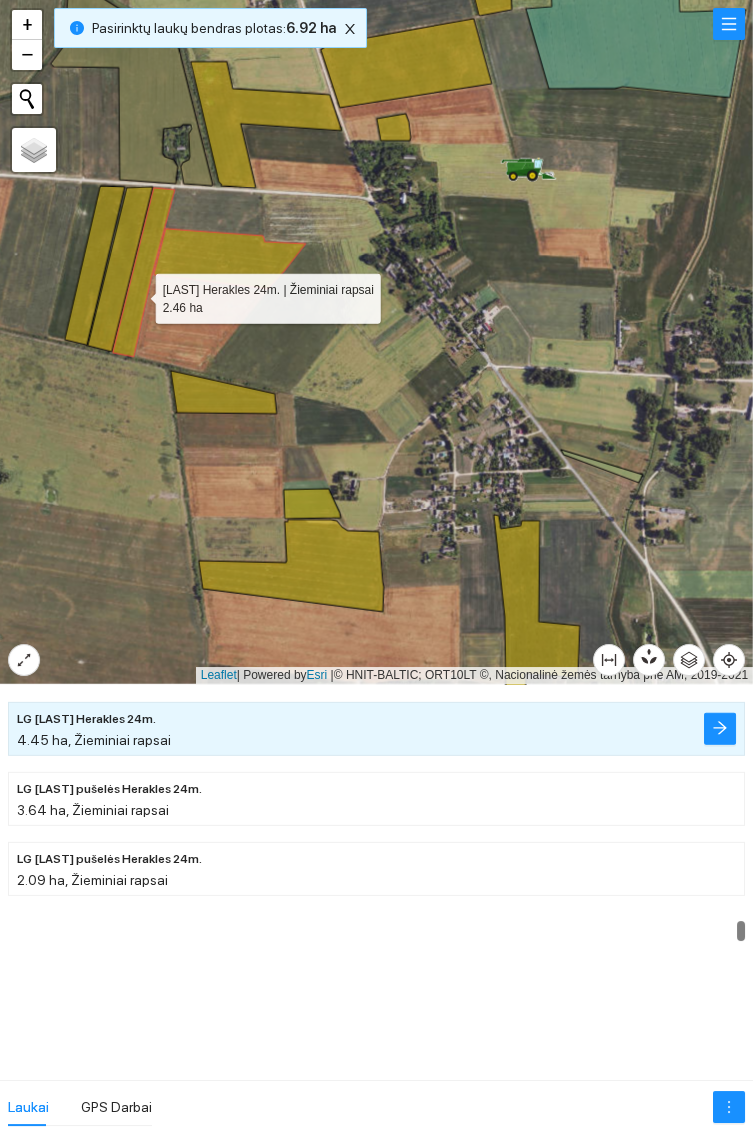 scroll, scrollTop: 13193, scrollLeft: 0, axis: vertical 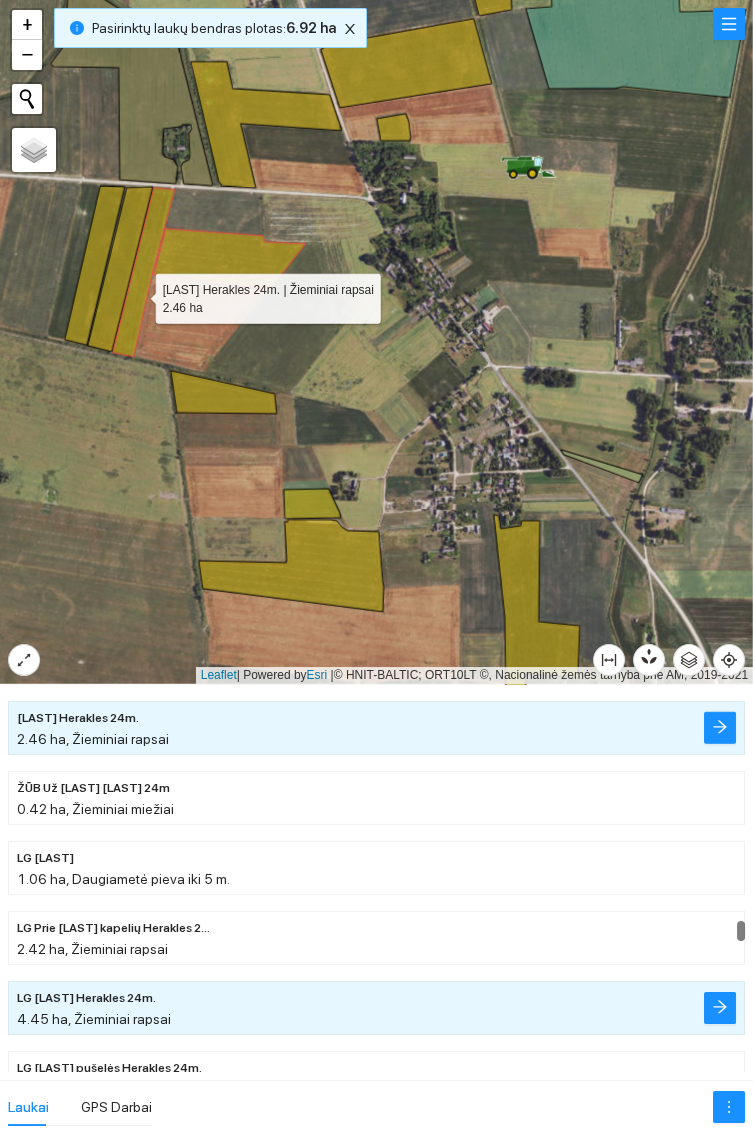 click 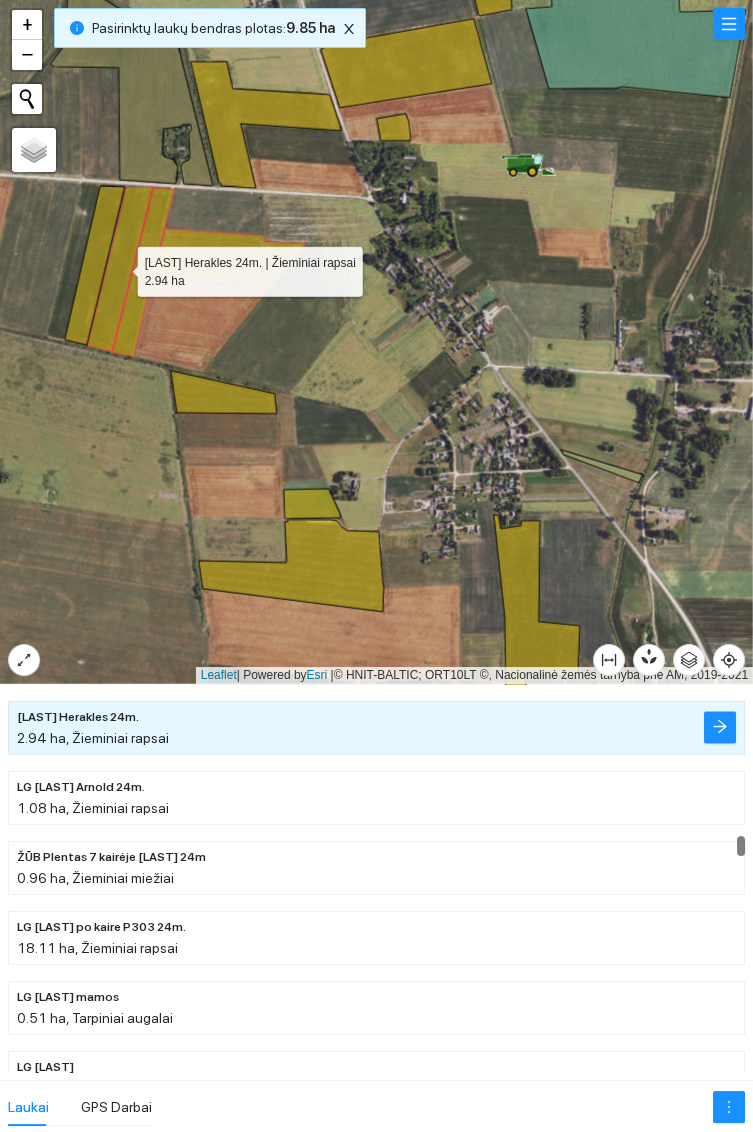 click 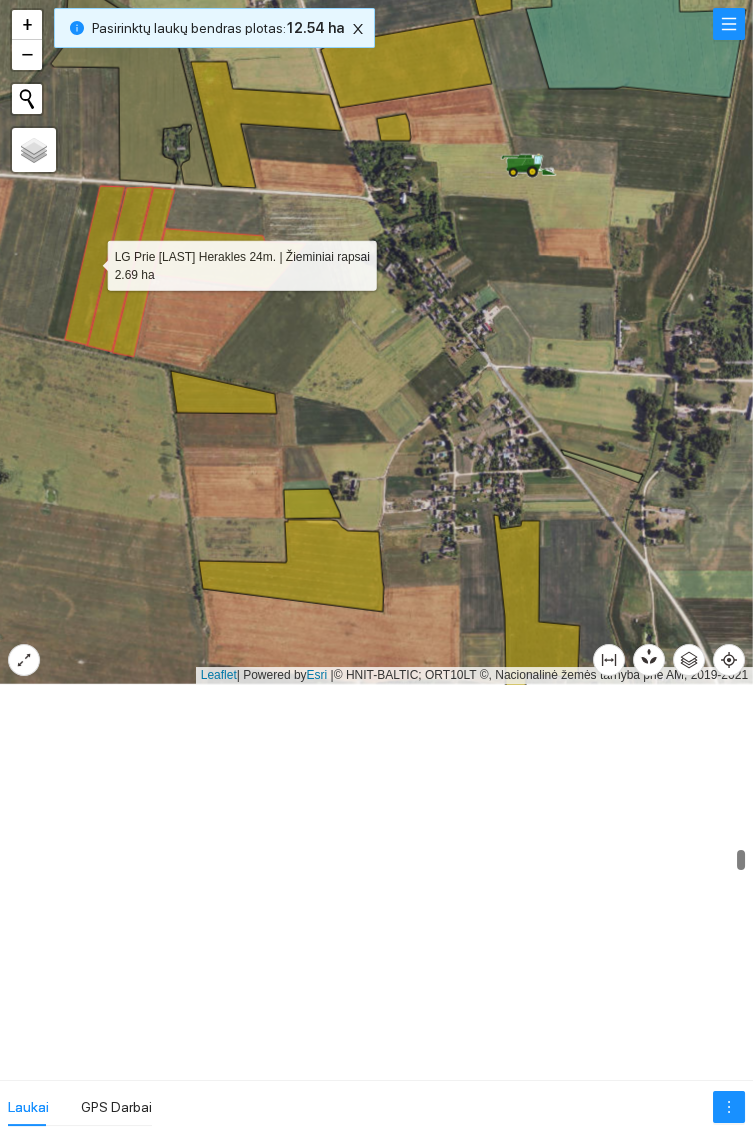 scroll, scrollTop: 9077, scrollLeft: 0, axis: vertical 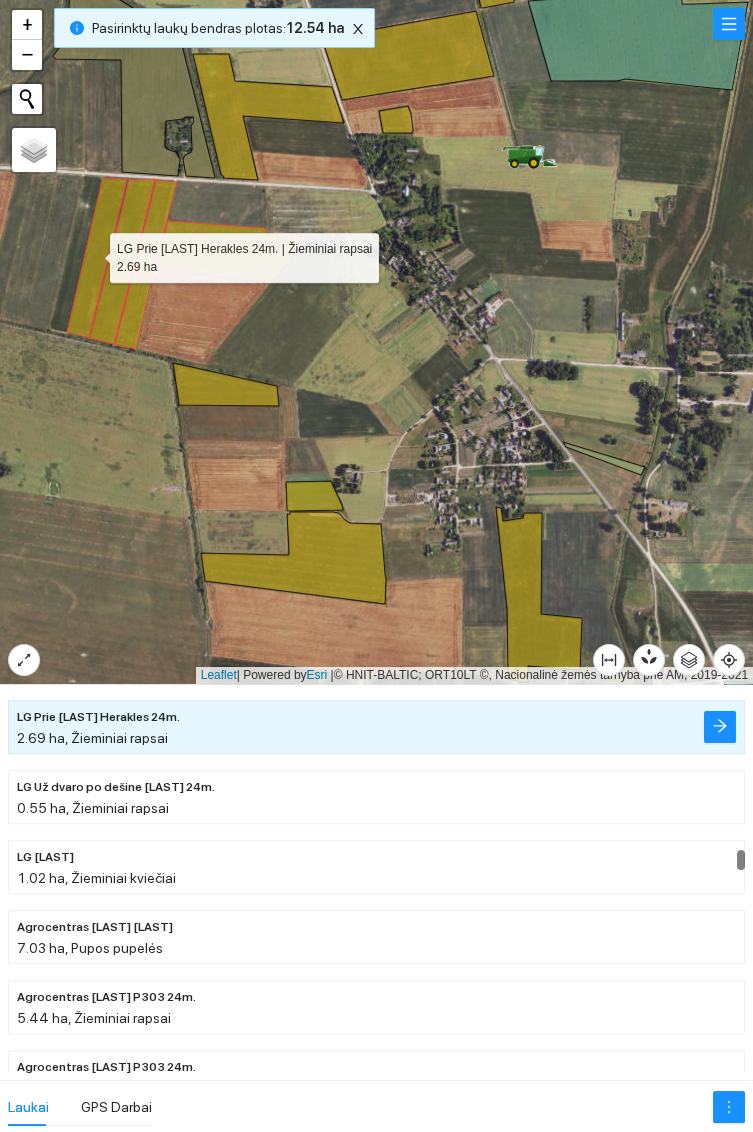 click 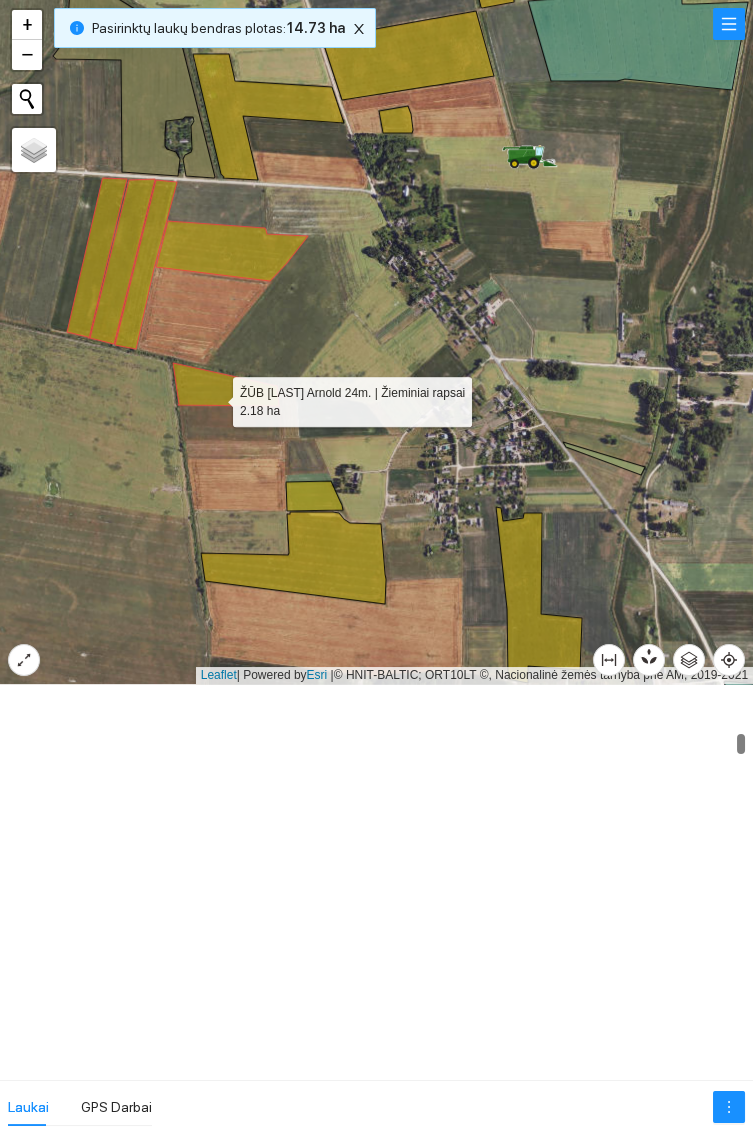 scroll, scrollTop: 2444, scrollLeft: 0, axis: vertical 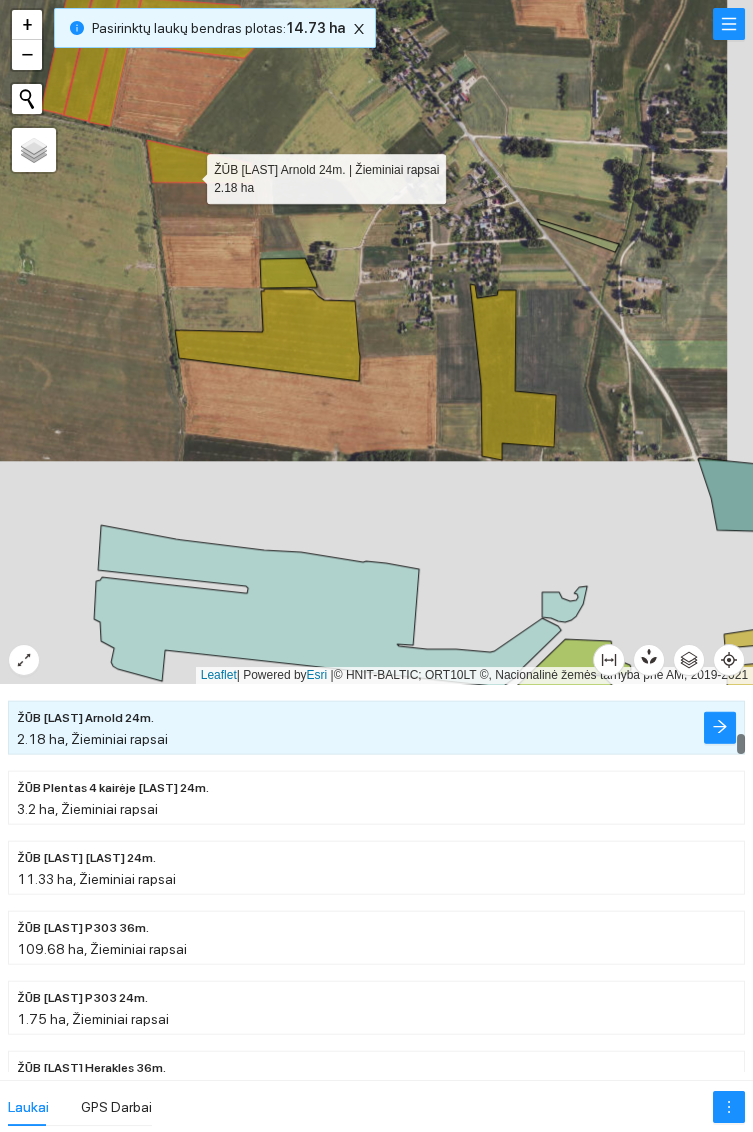 click 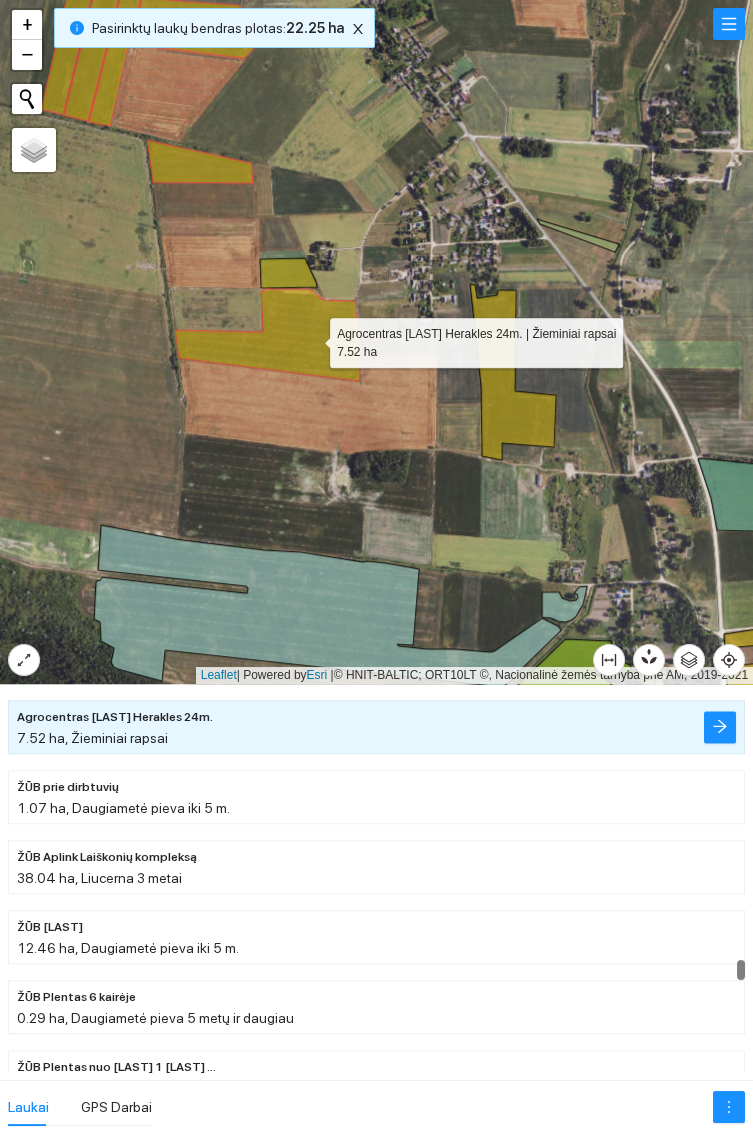 click 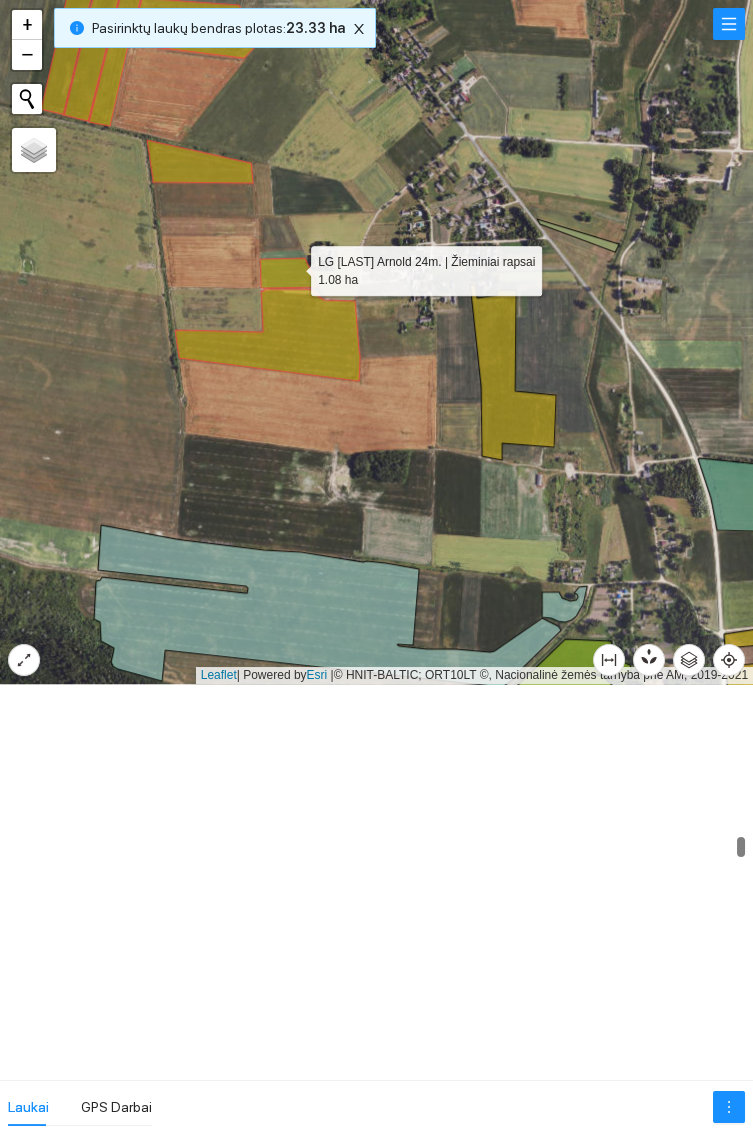 scroll, scrollTop: 8379, scrollLeft: 0, axis: vertical 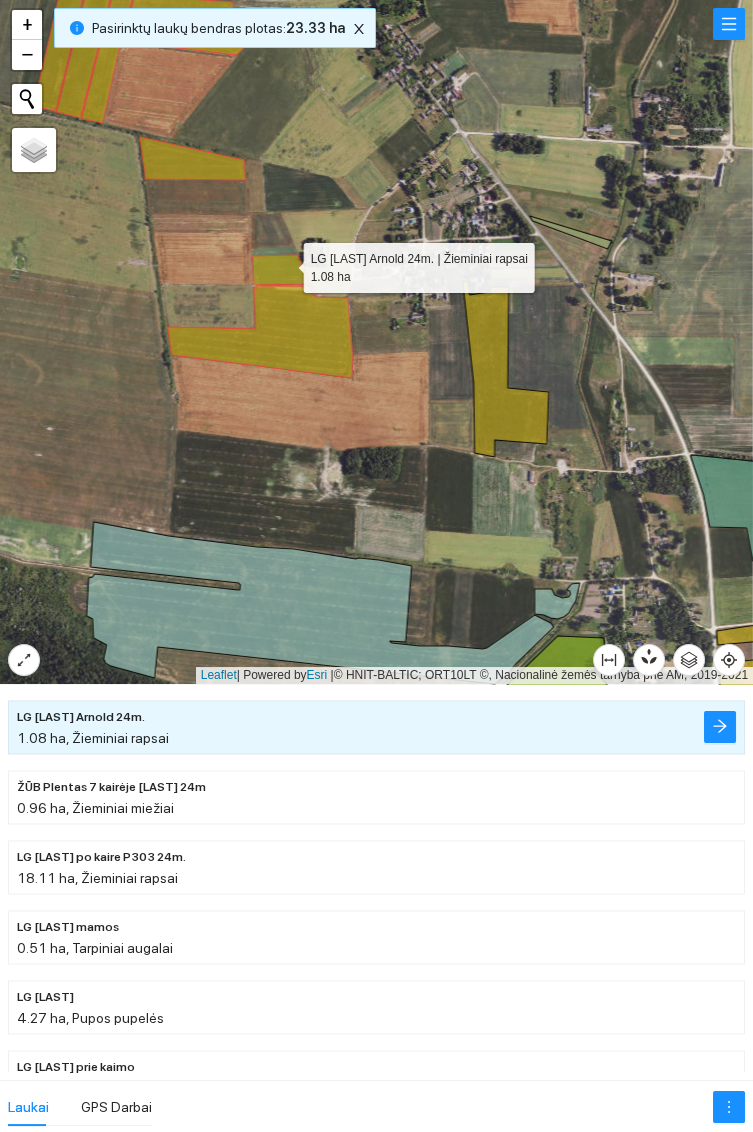 click 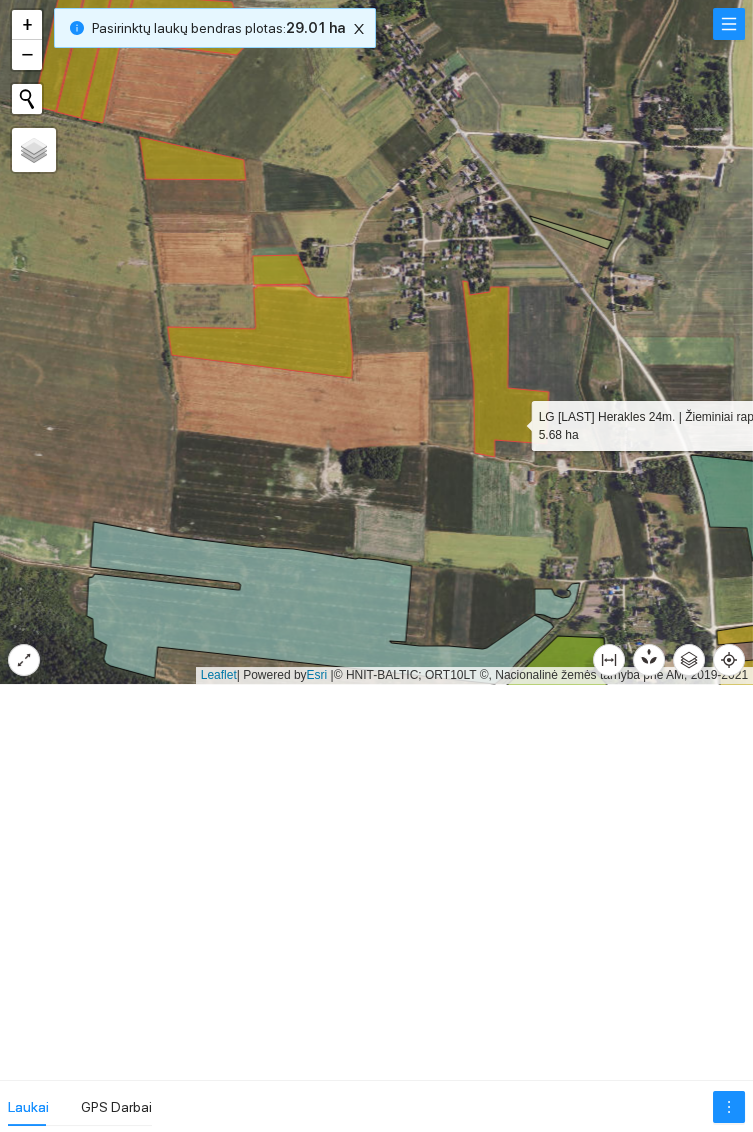 scroll, scrollTop: 14528, scrollLeft: 0, axis: vertical 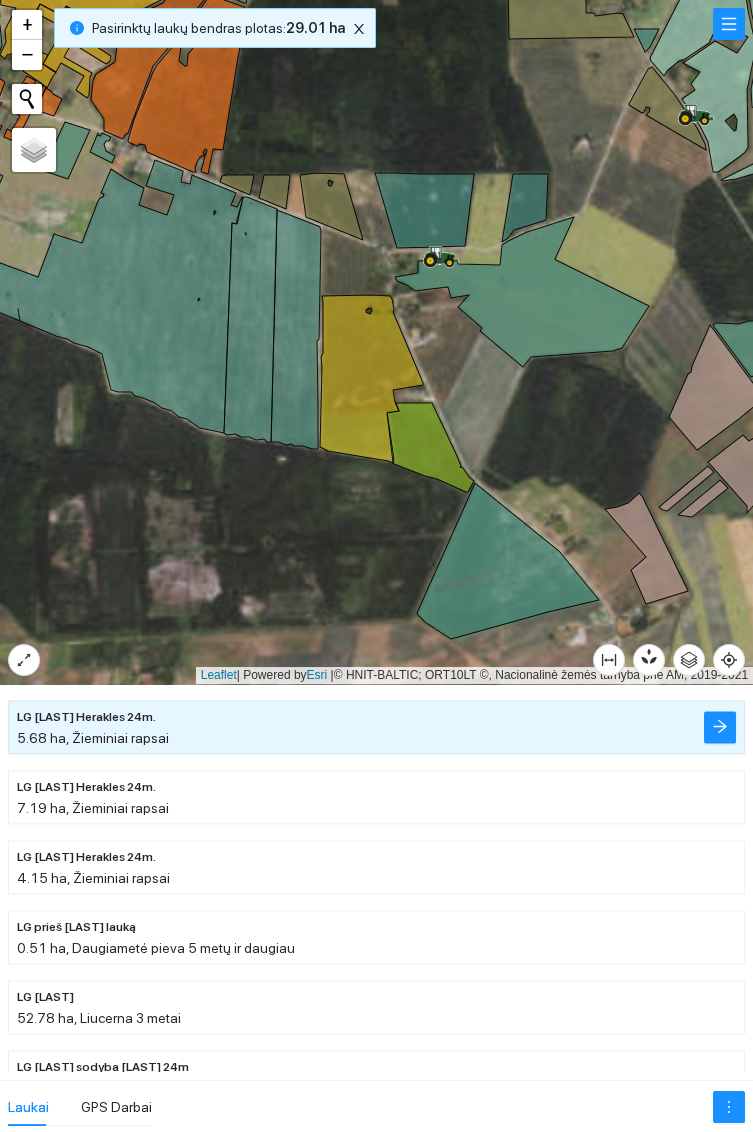 click 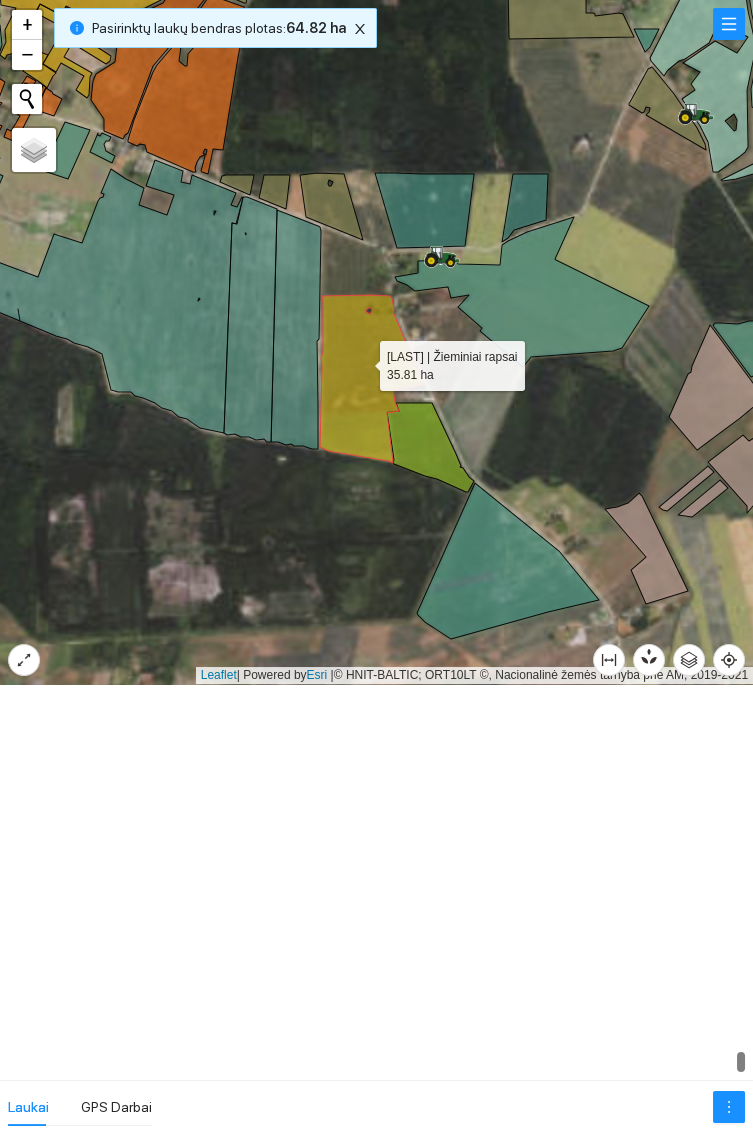 scroll, scrollTop: 20715, scrollLeft: 0, axis: vertical 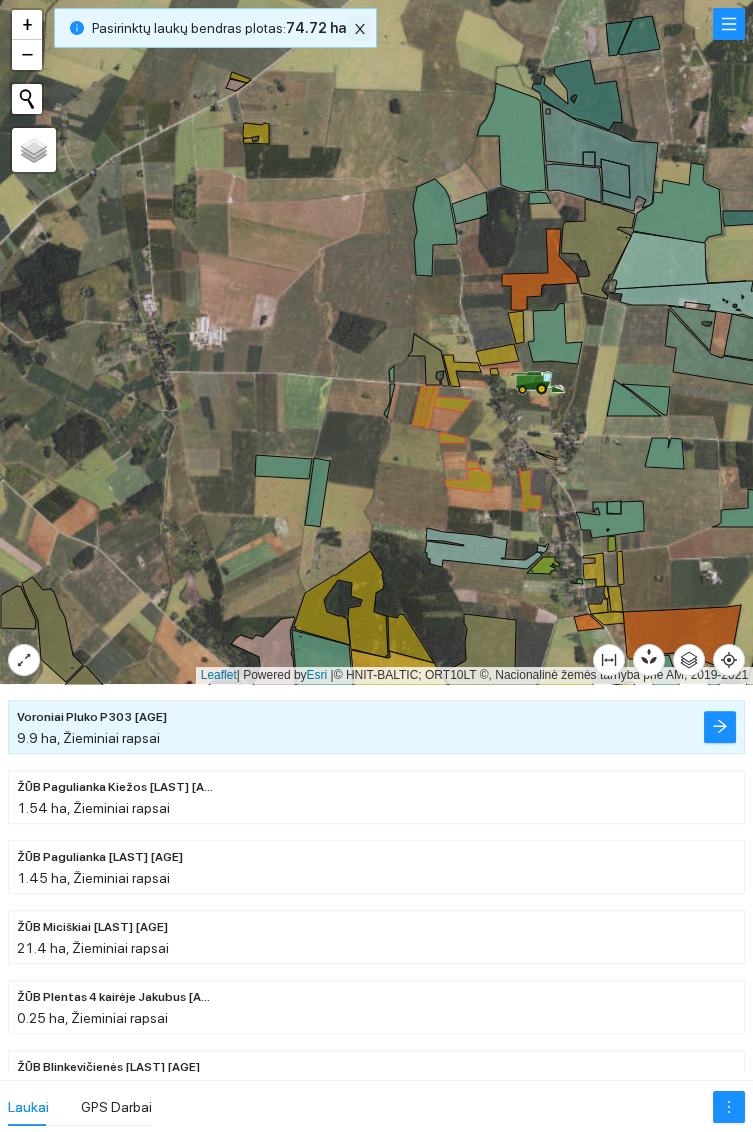 click at bounding box center (360, 29) 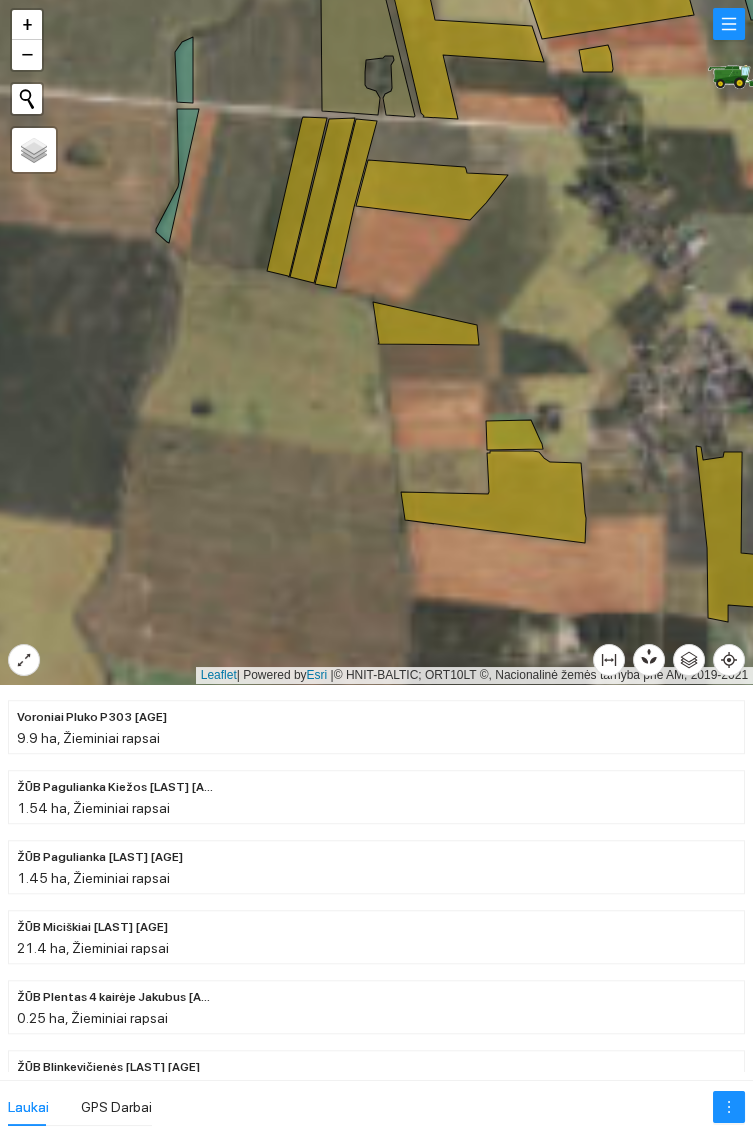 click 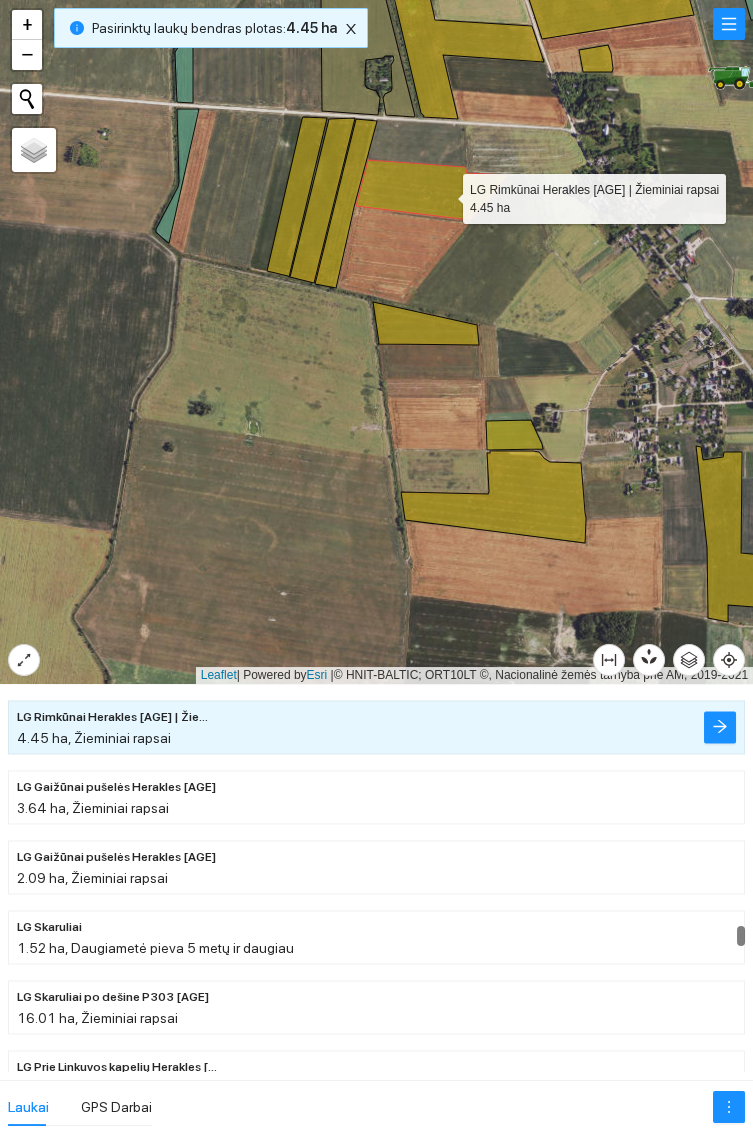 click 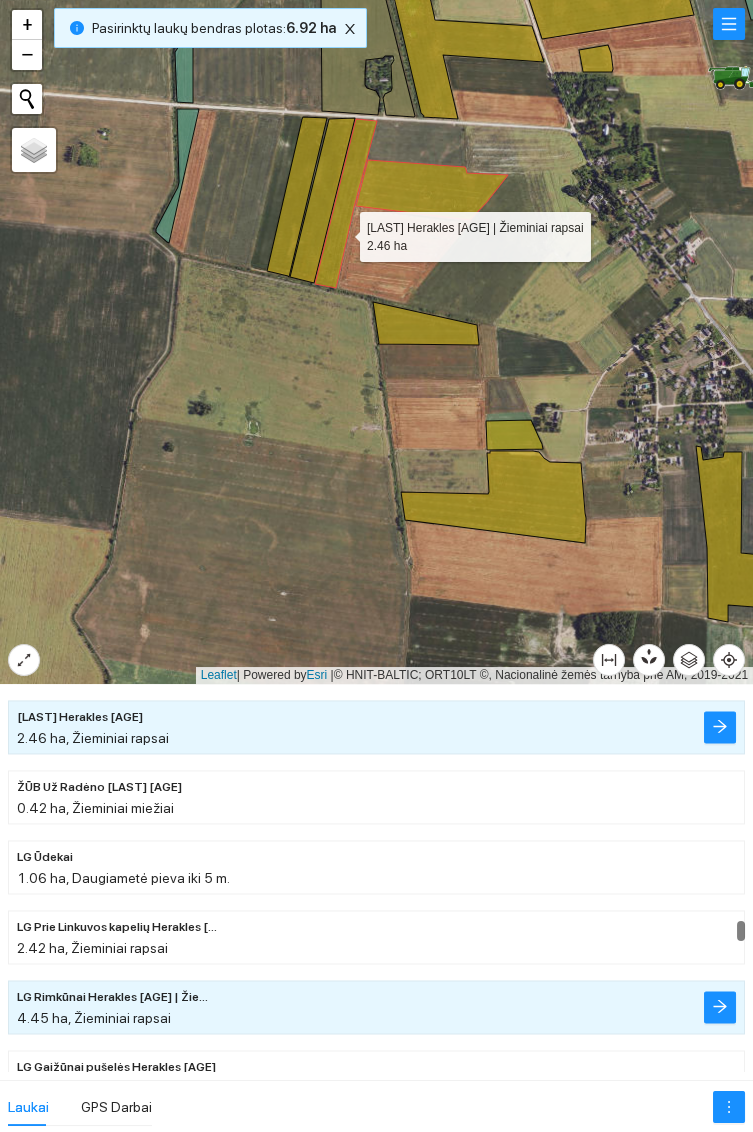 click 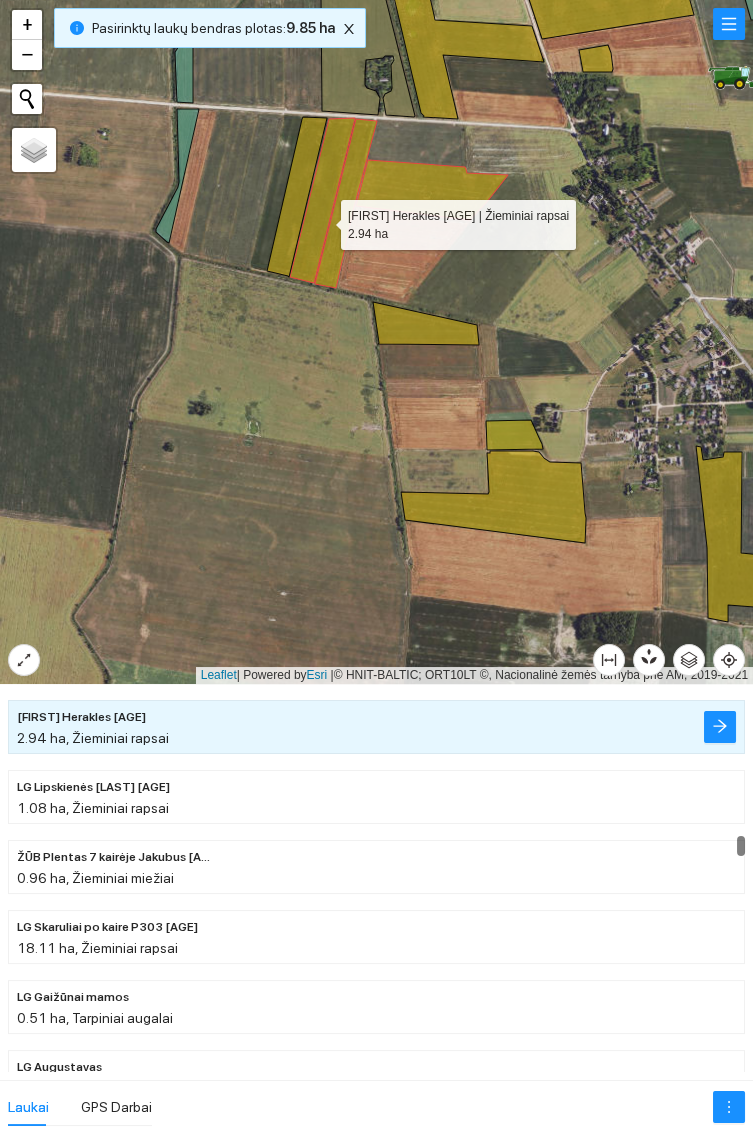 click 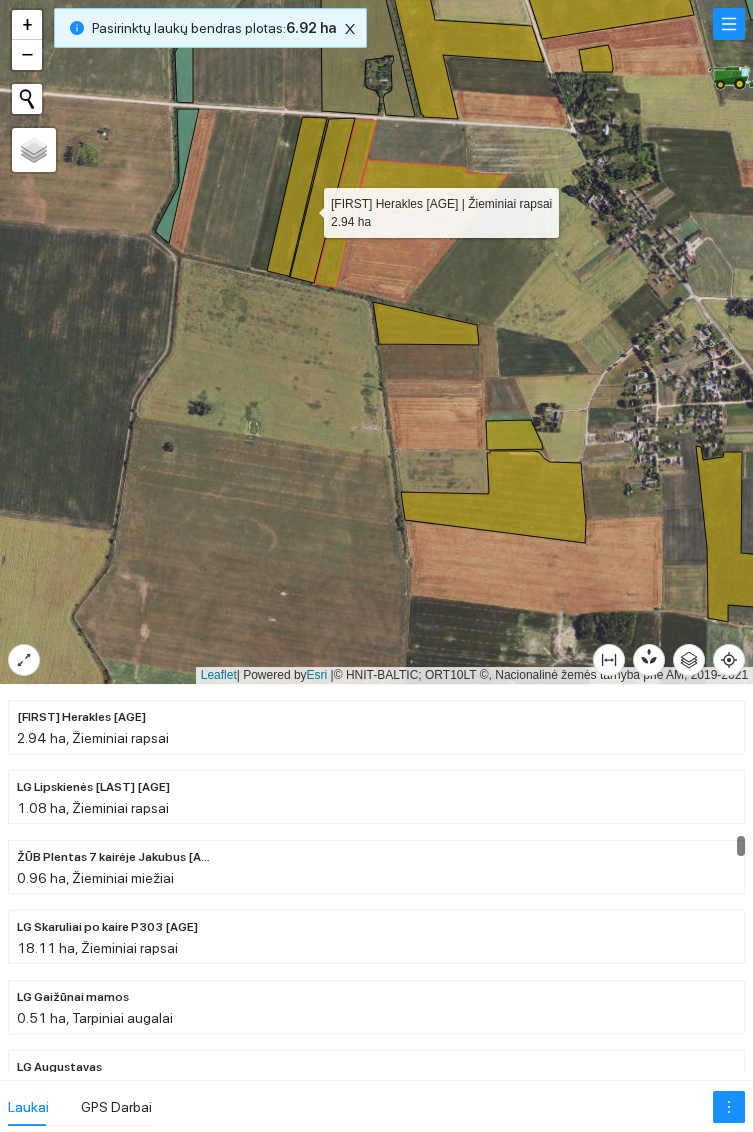 click 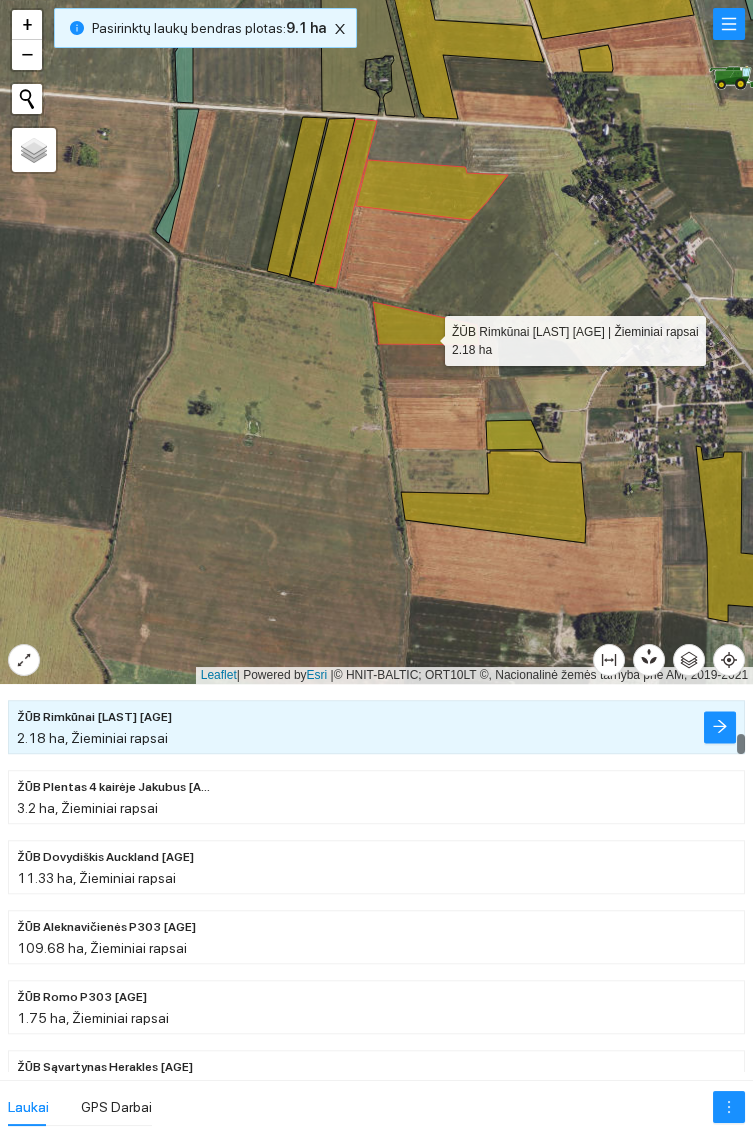 click 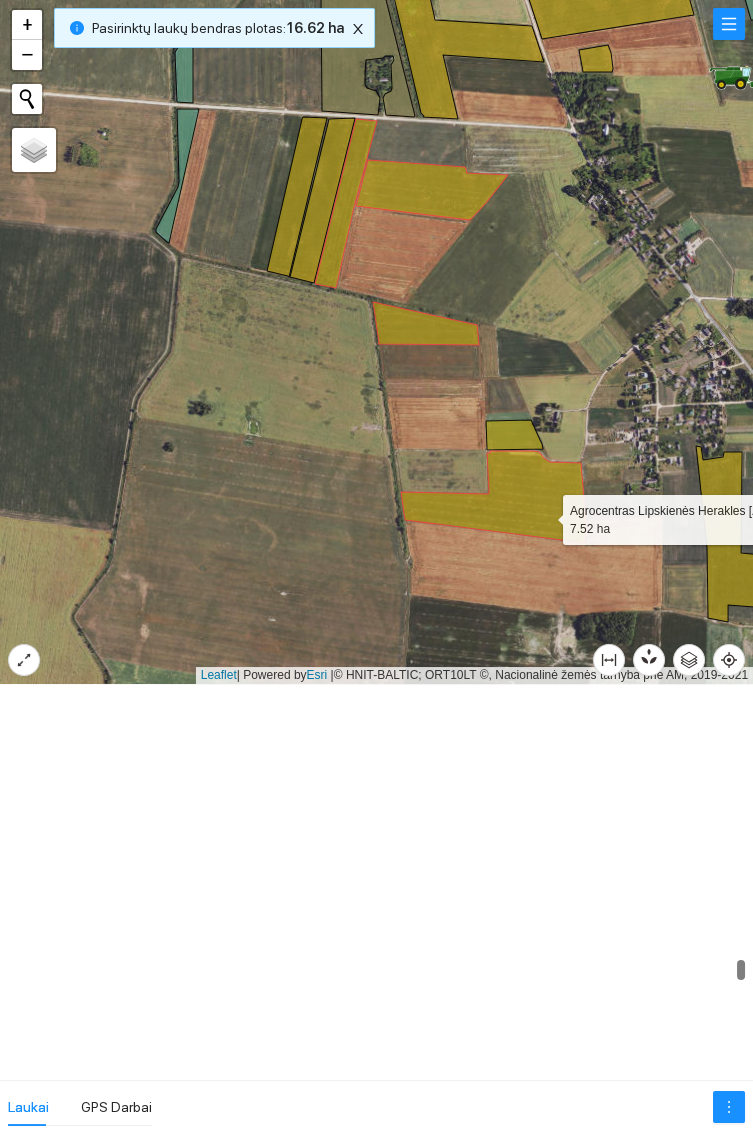 scroll, scrollTop: 15439, scrollLeft: 0, axis: vertical 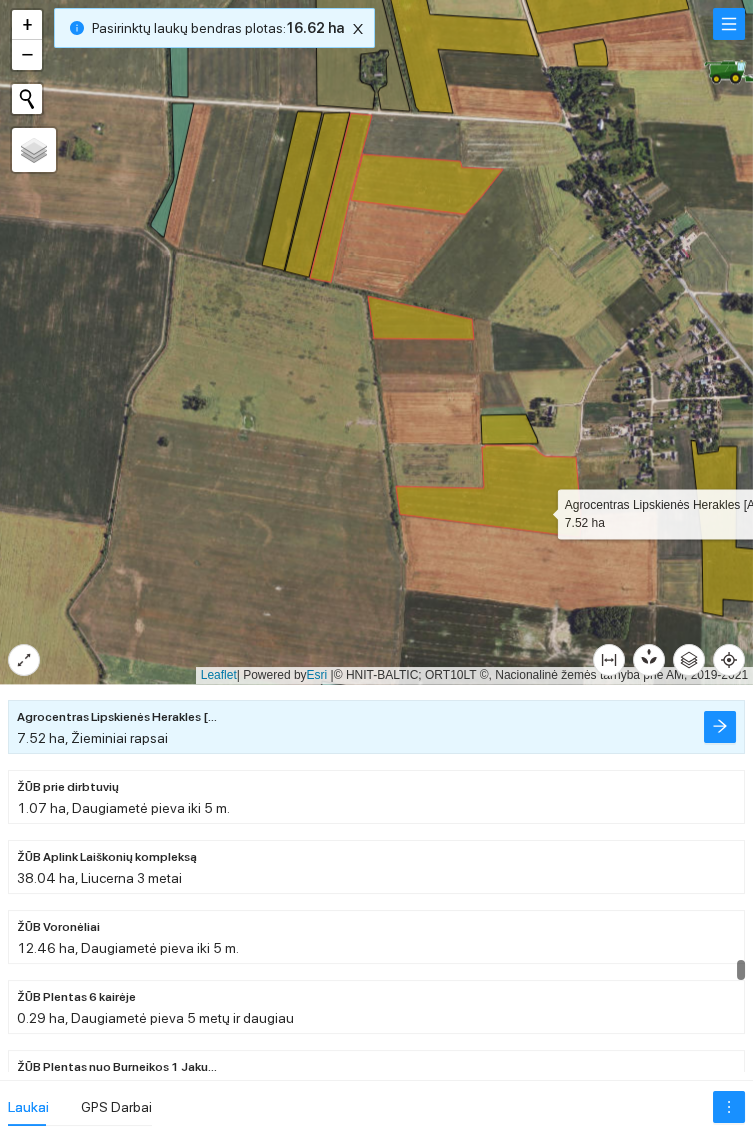 click 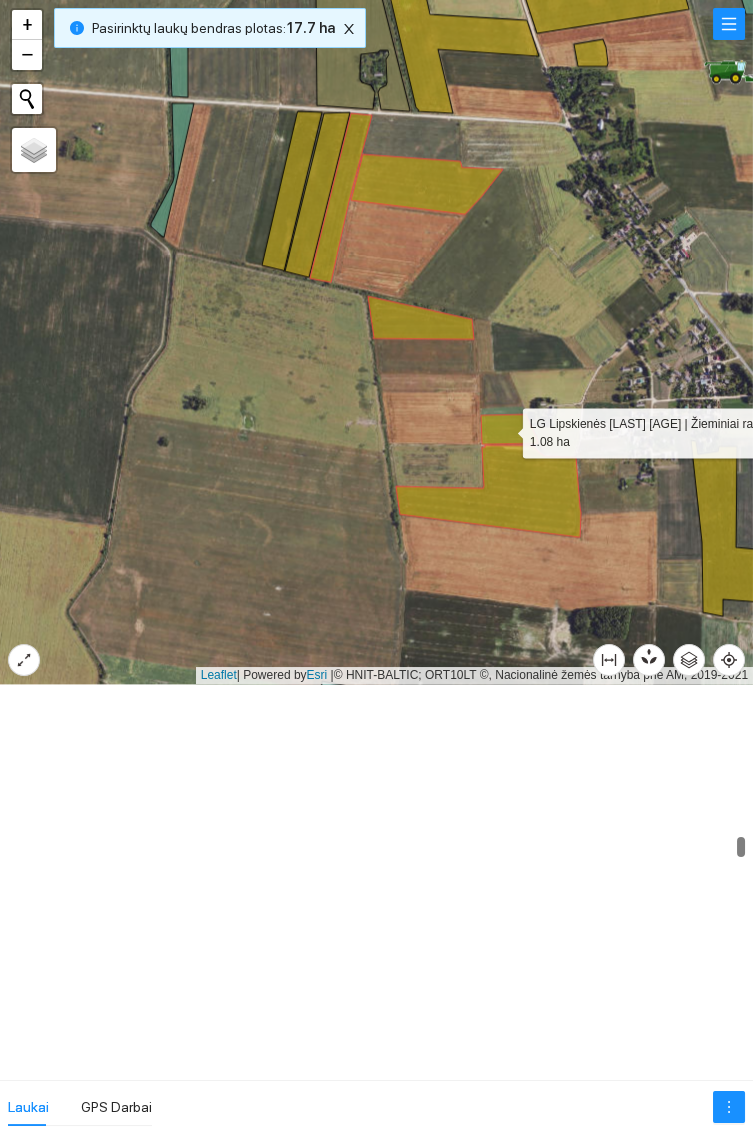 scroll, scrollTop: 8381, scrollLeft: 0, axis: vertical 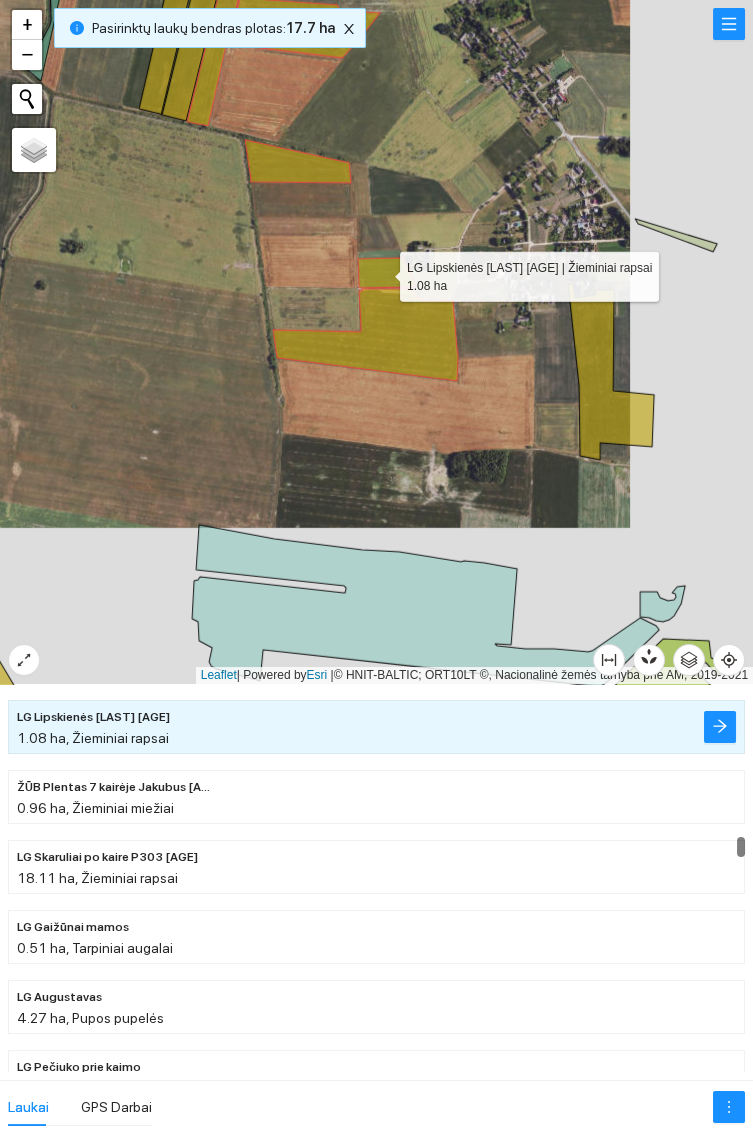 click 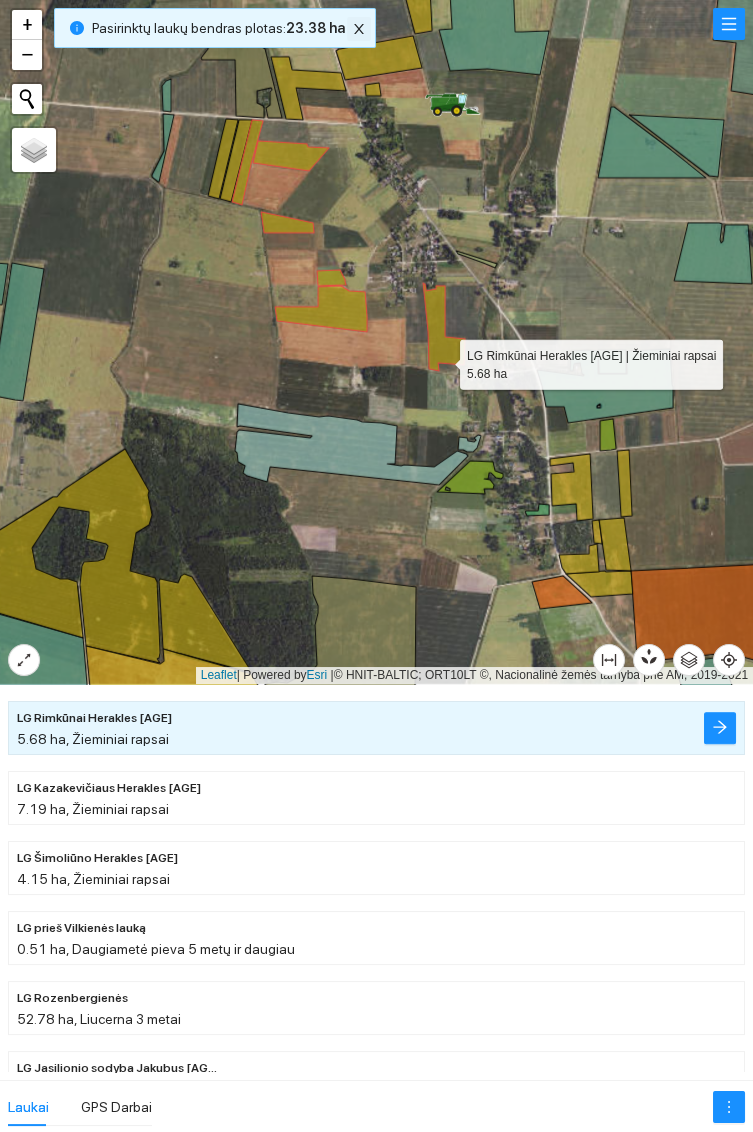 click 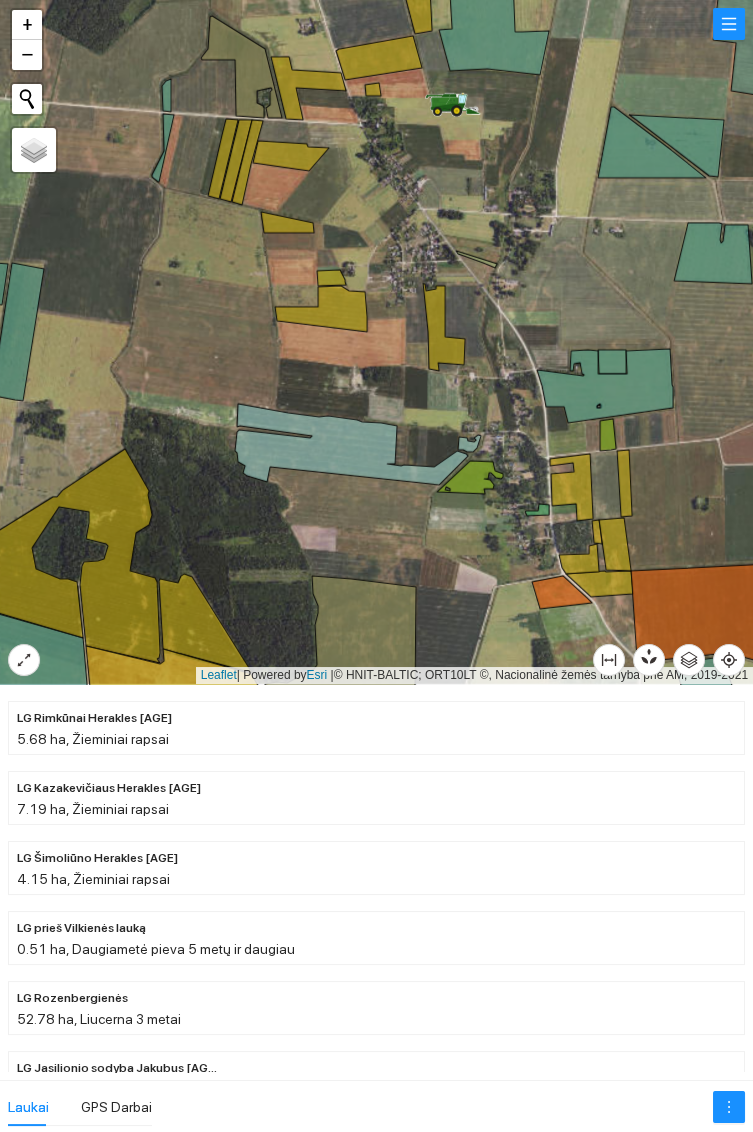 click 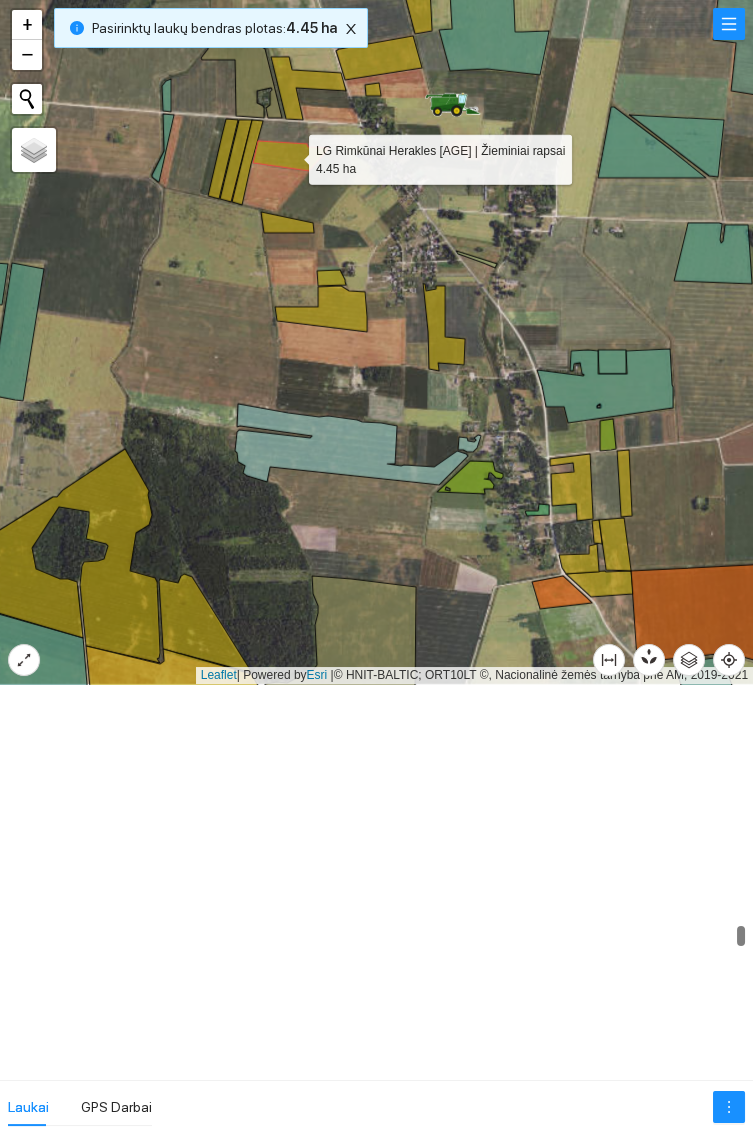 scroll, scrollTop: 13480, scrollLeft: 0, axis: vertical 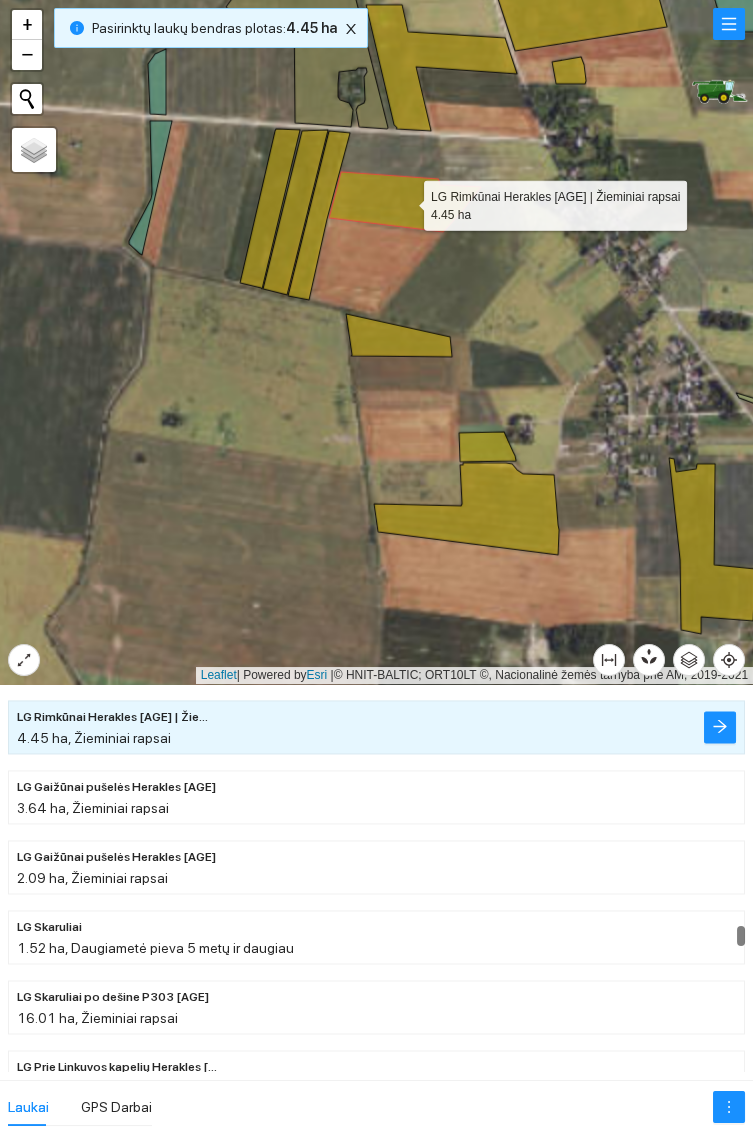 click 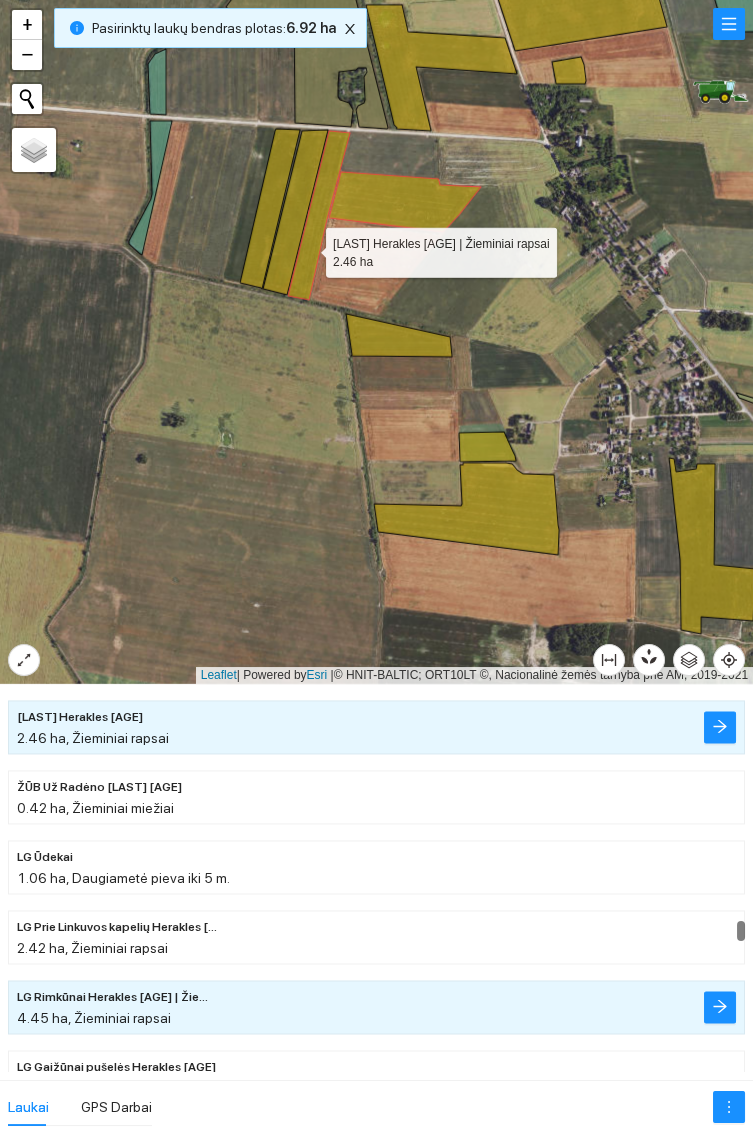 click 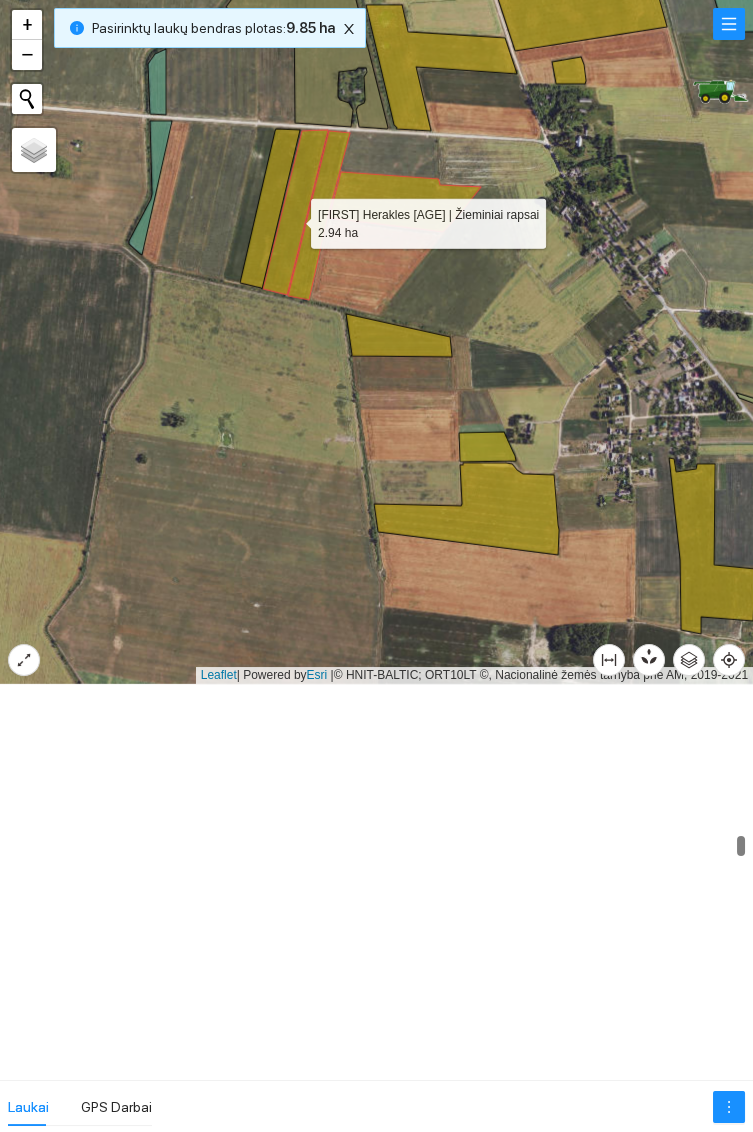 scroll, scrollTop: 8311, scrollLeft: 0, axis: vertical 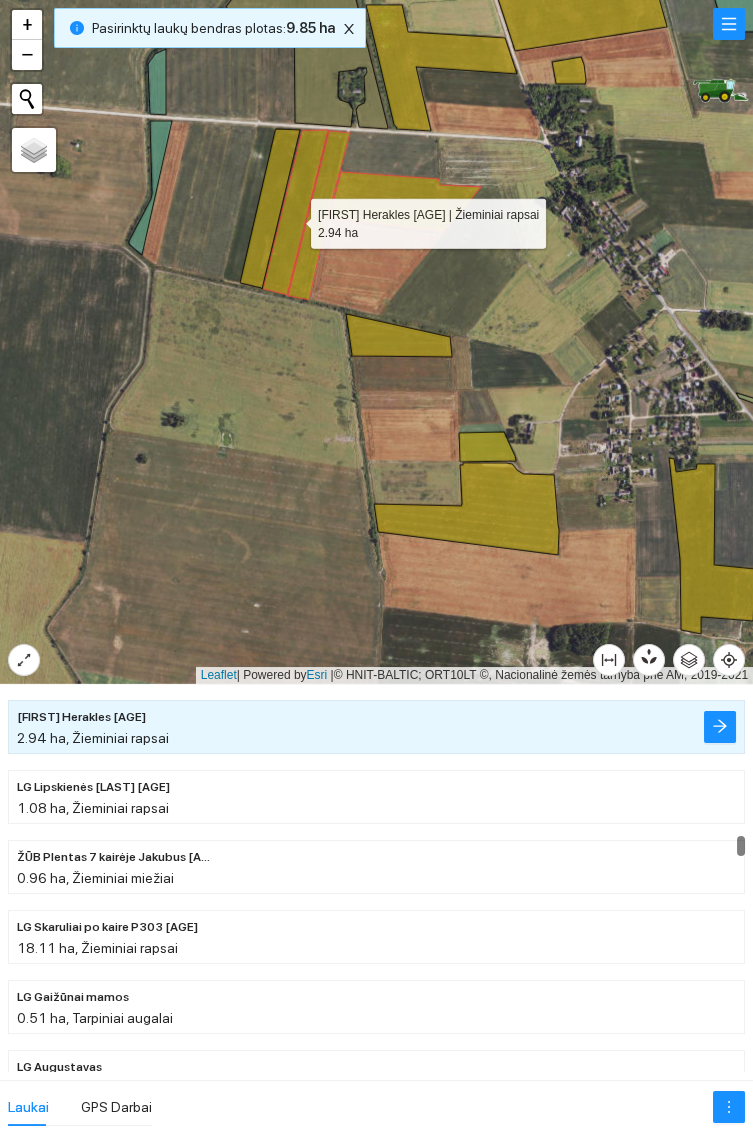 click 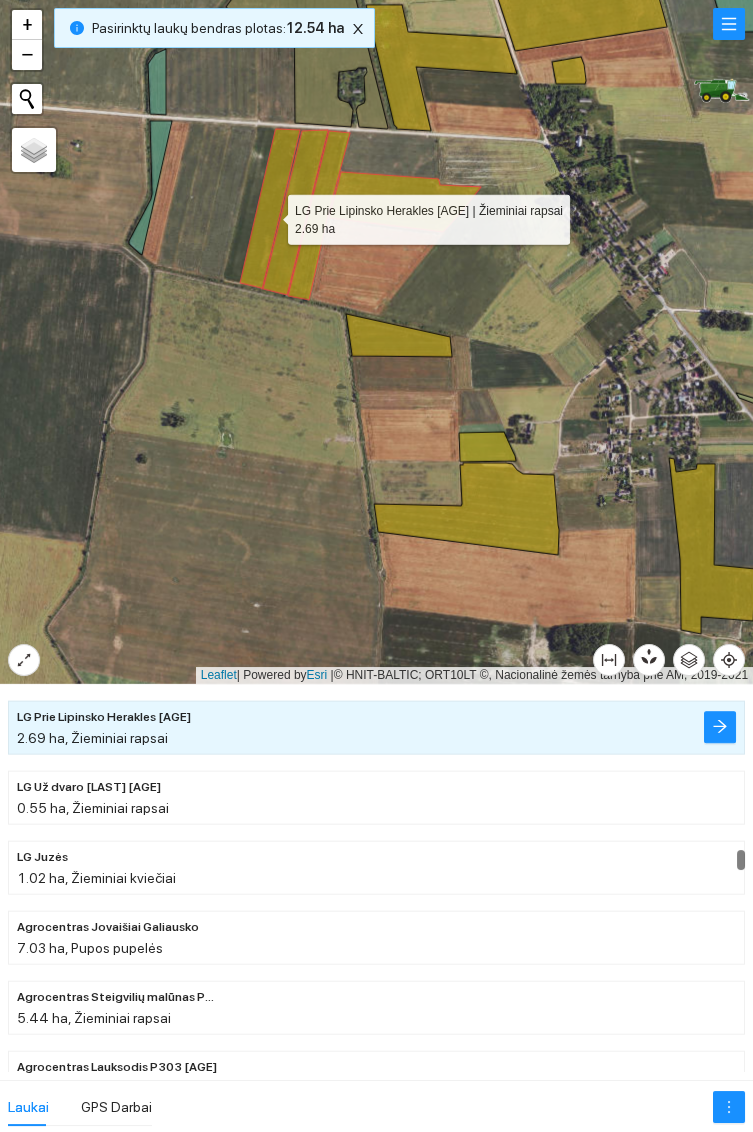 click 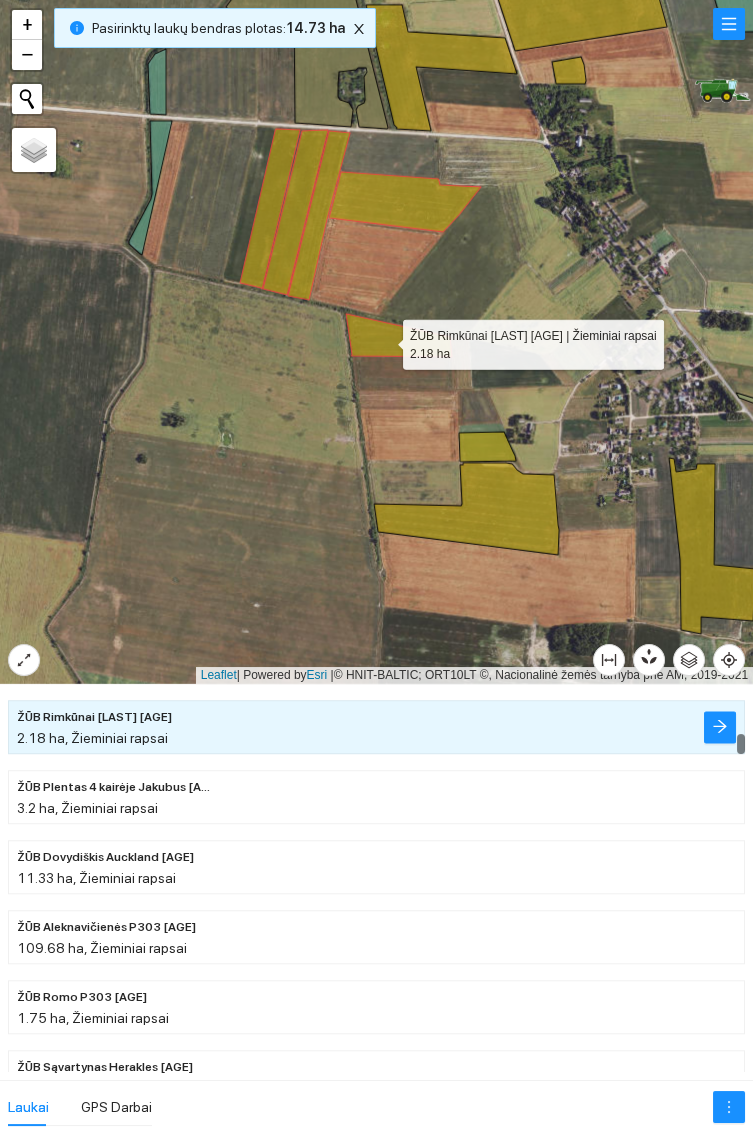 click 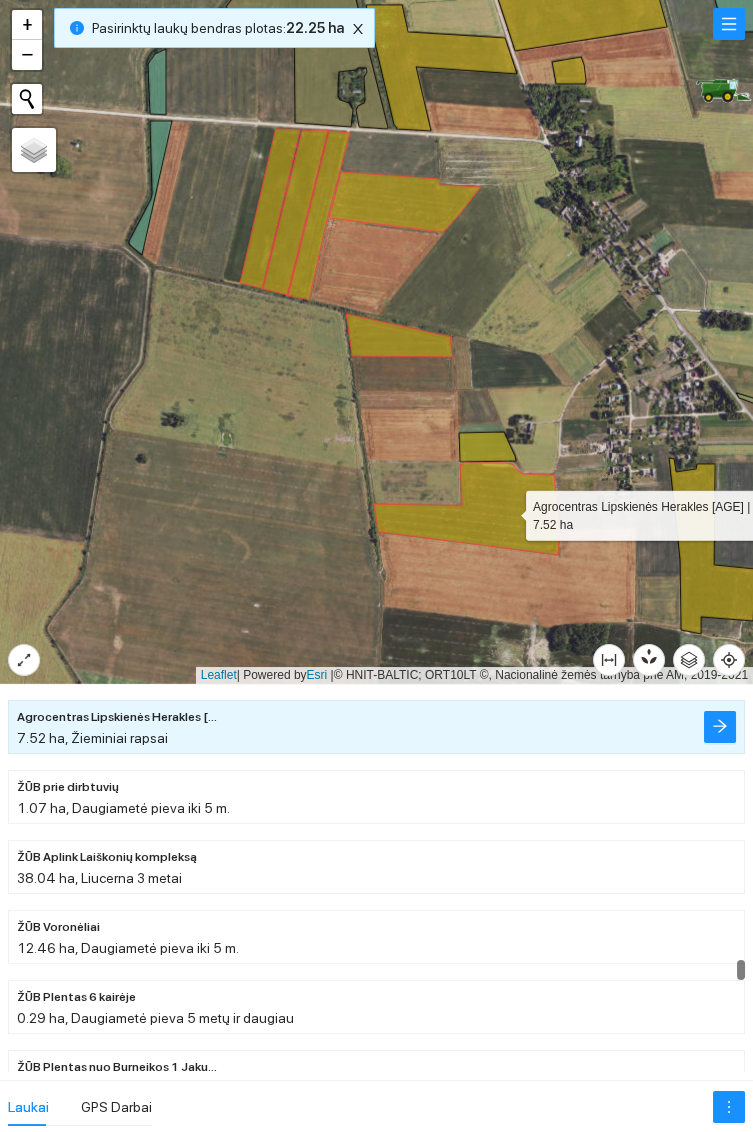 click 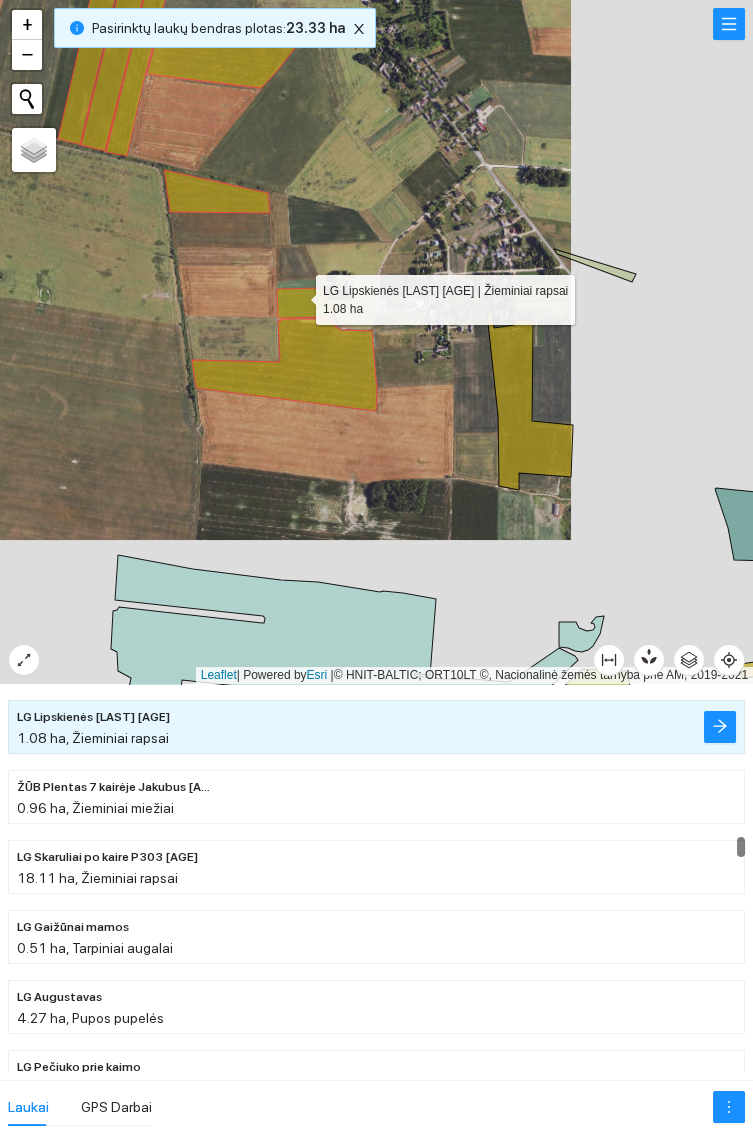 click 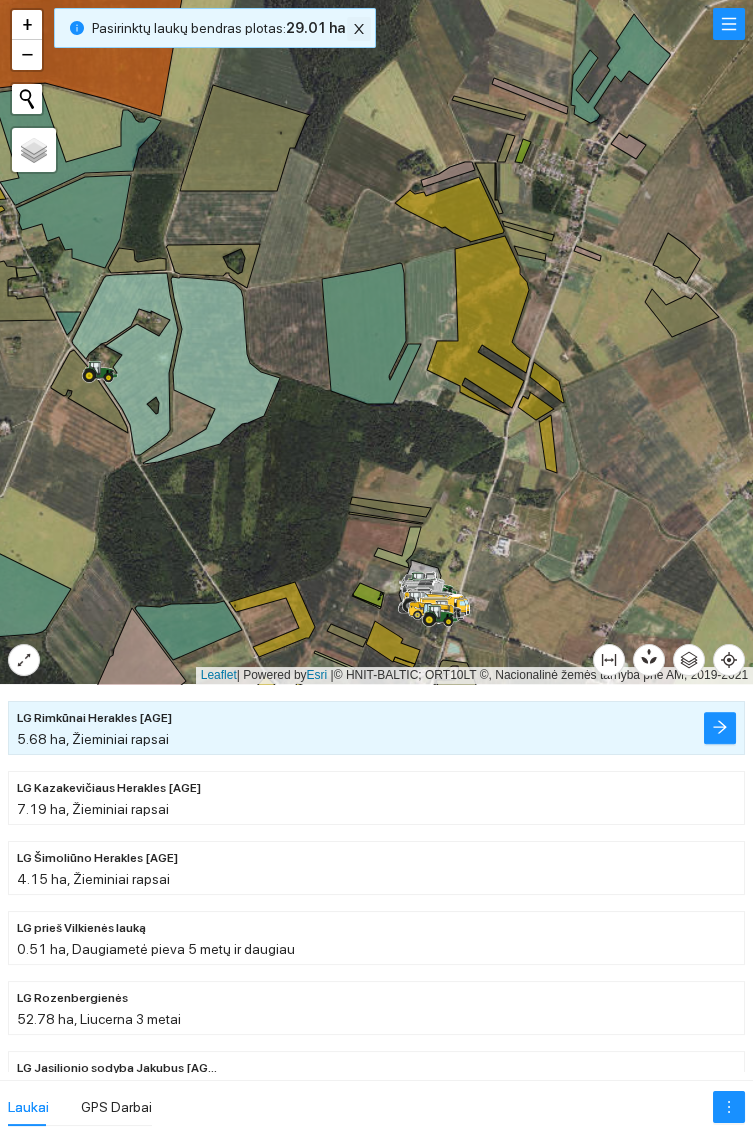 click at bounding box center [359, 29] 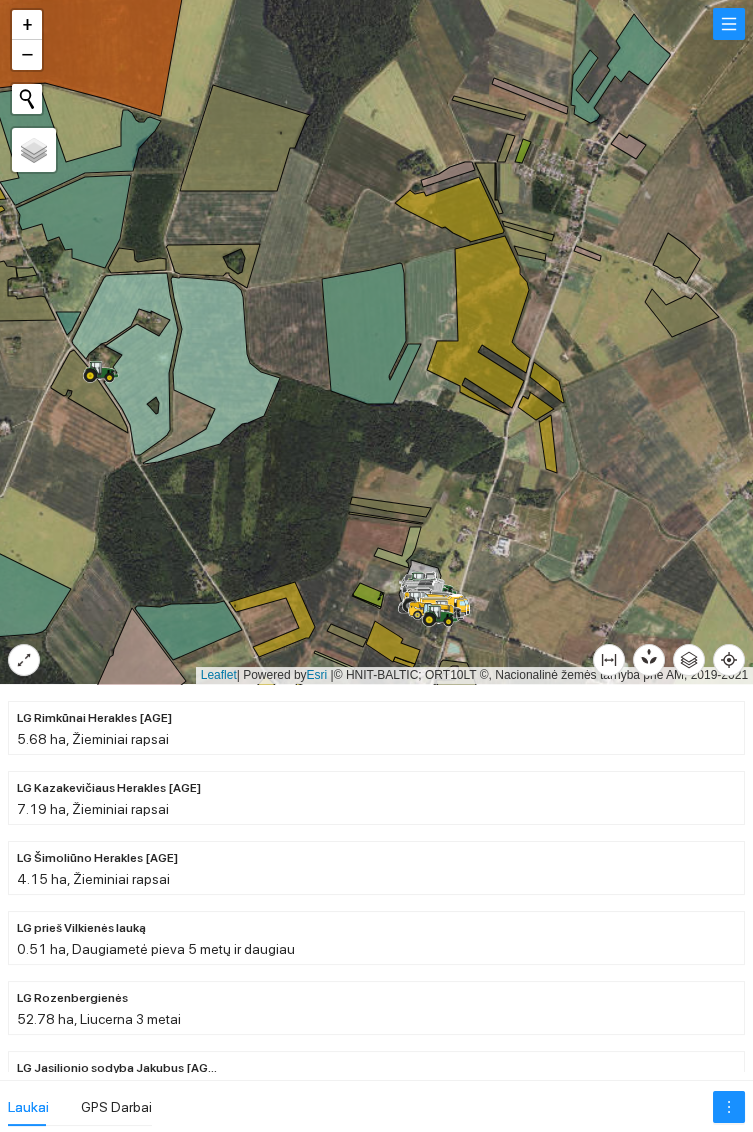 click 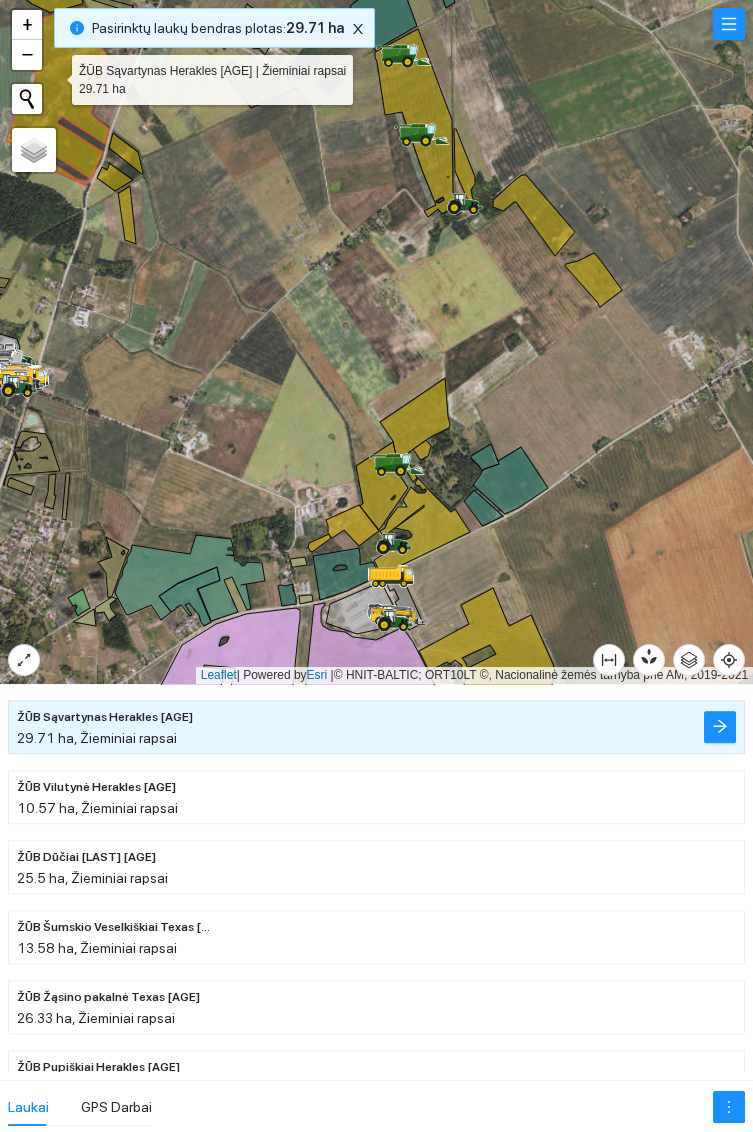 click 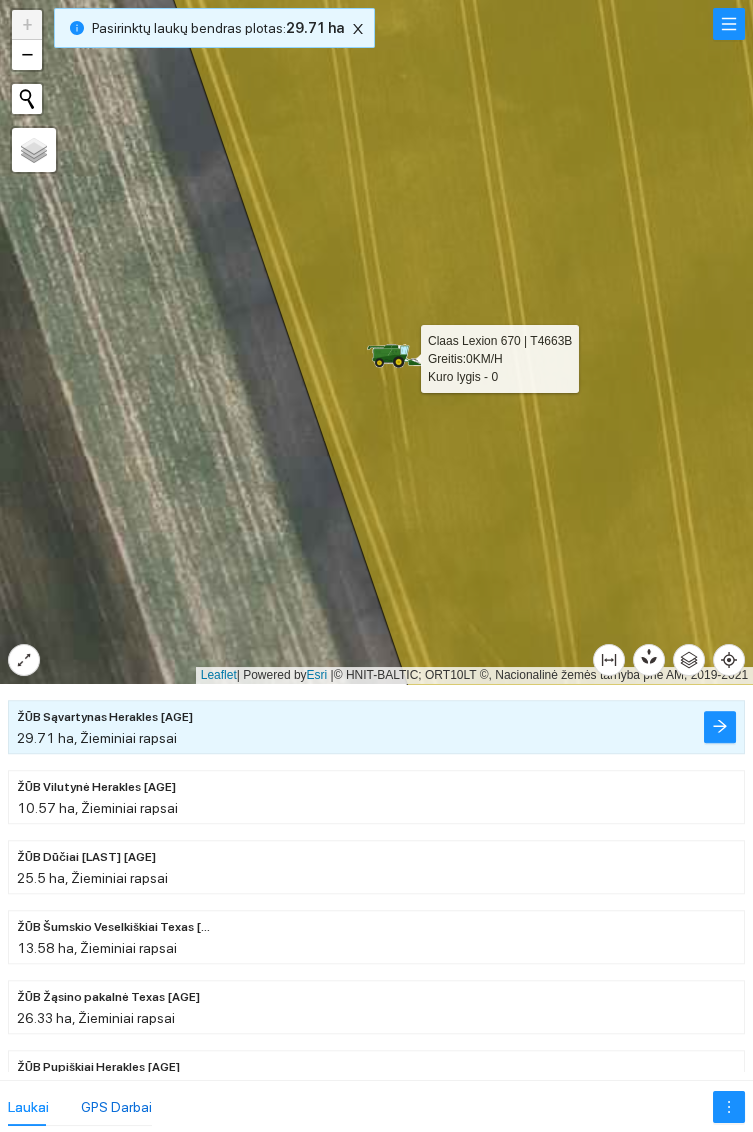 click on "GPS Darbai" at bounding box center (116, 1107) 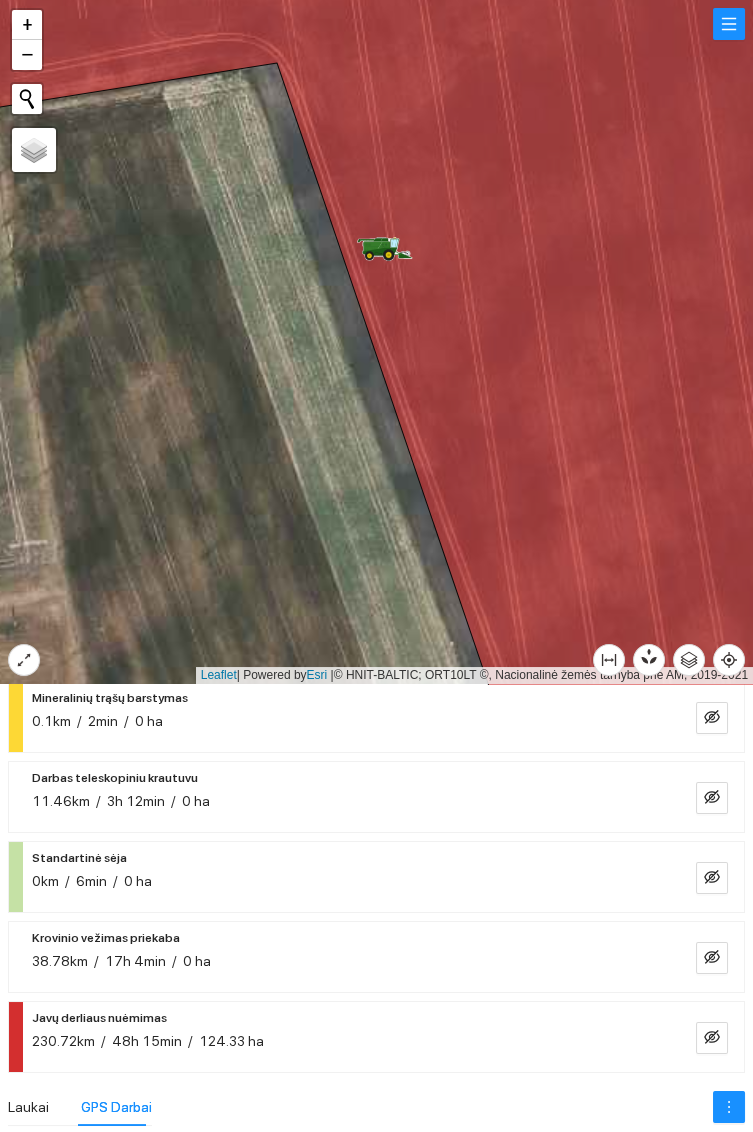 scroll, scrollTop: 217, scrollLeft: 0, axis: vertical 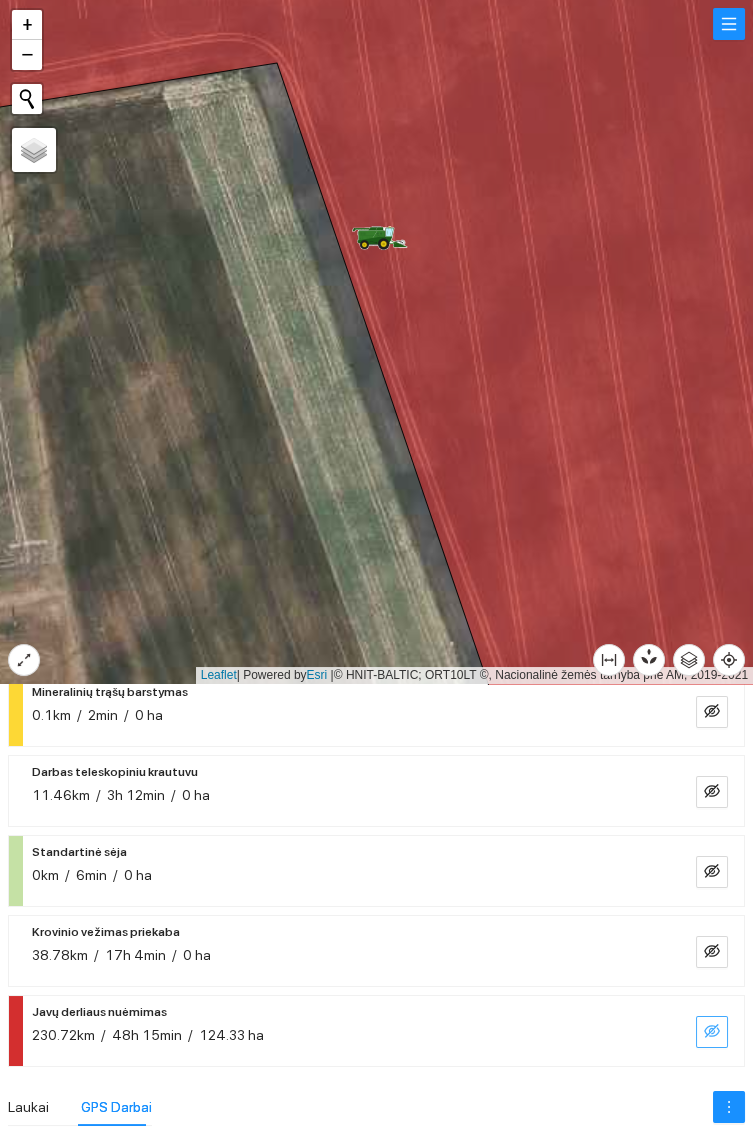 click at bounding box center [712, 1032] 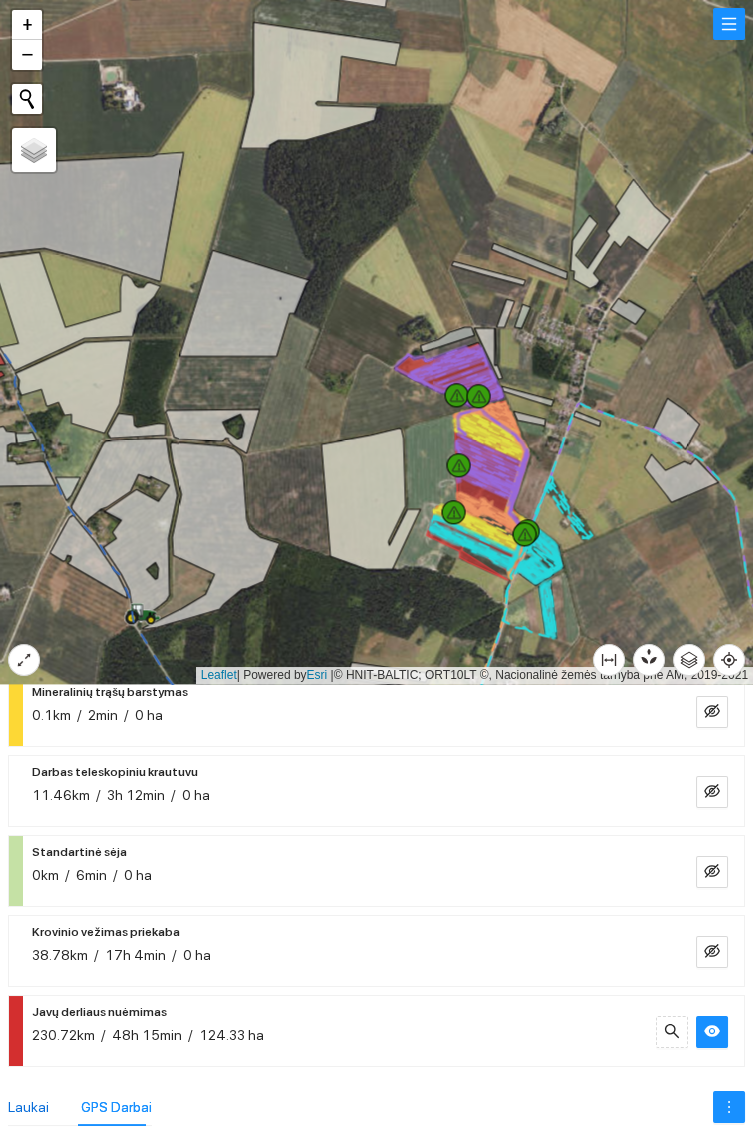 click on "Laukai" at bounding box center (28, 1107) 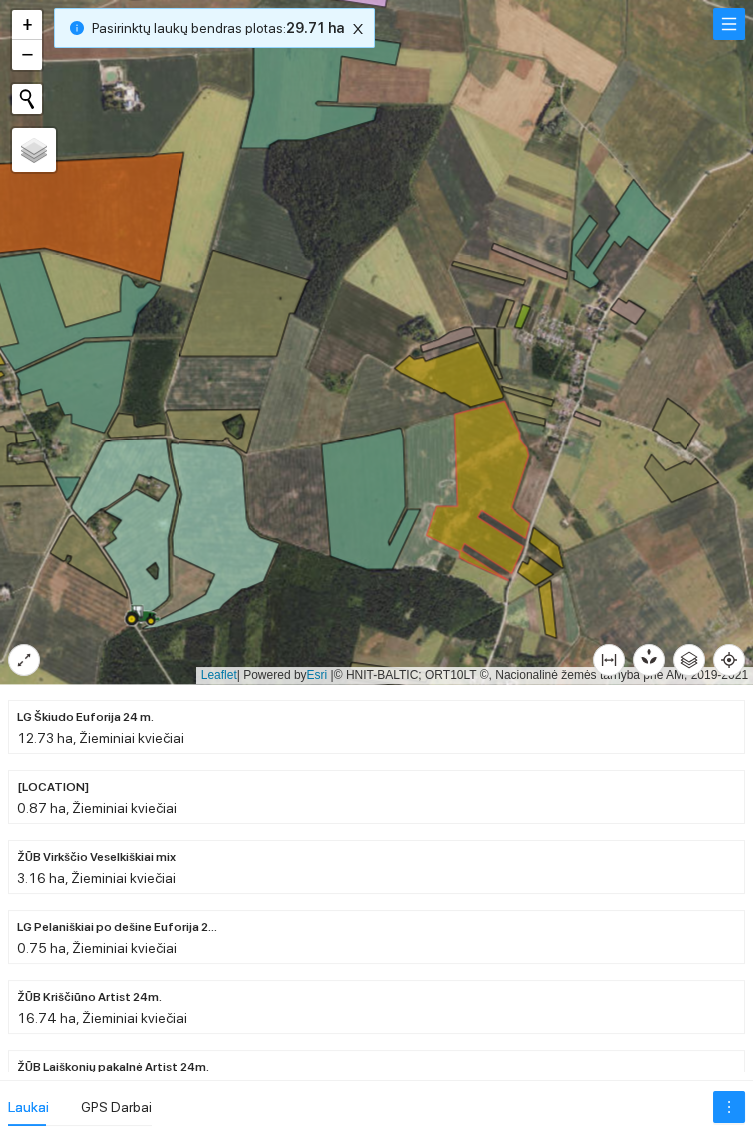 scroll, scrollTop: 0, scrollLeft: 0, axis: both 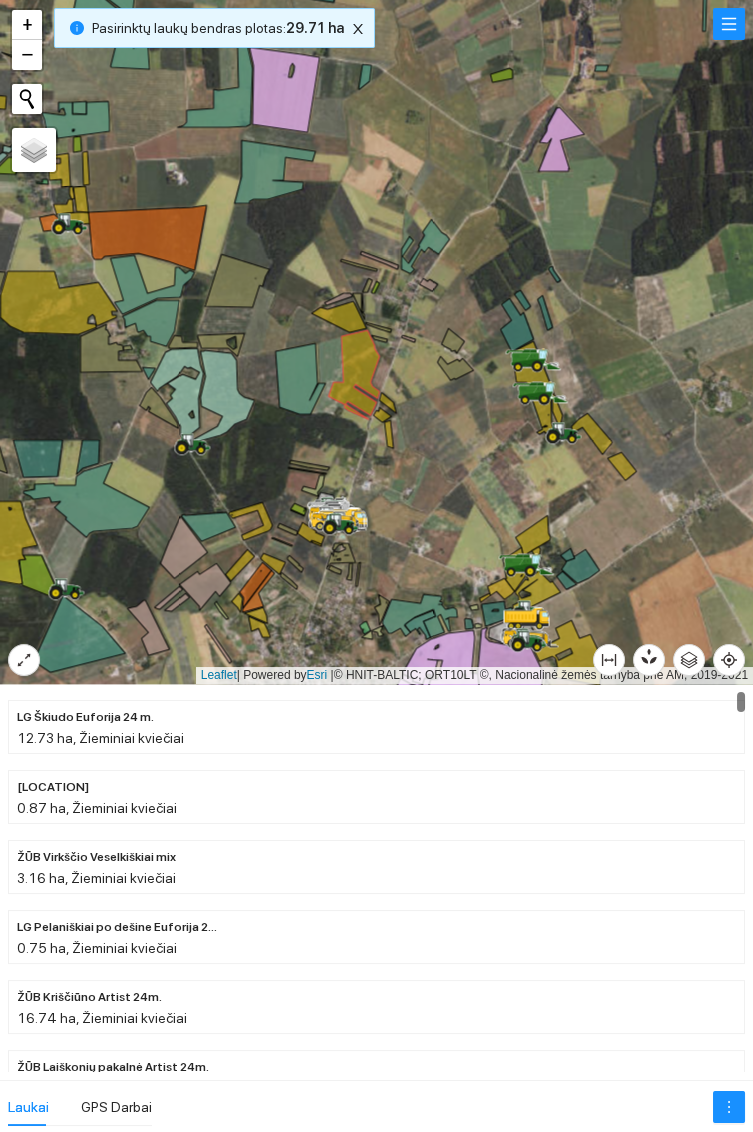 click on "Pasirinktų laukų bendras plotas :  29.71 ha" at bounding box center (214, 28) 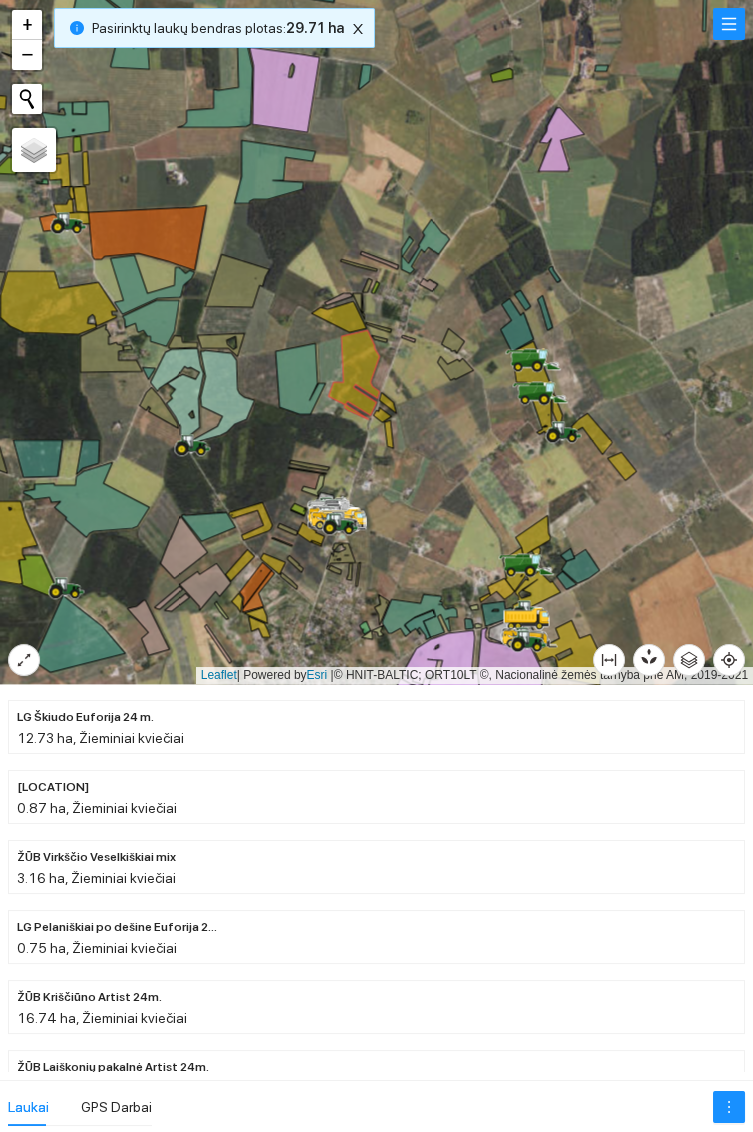click on "Pasirinktų laukų bendras plotas :  29.71 ha" at bounding box center [214, 28] 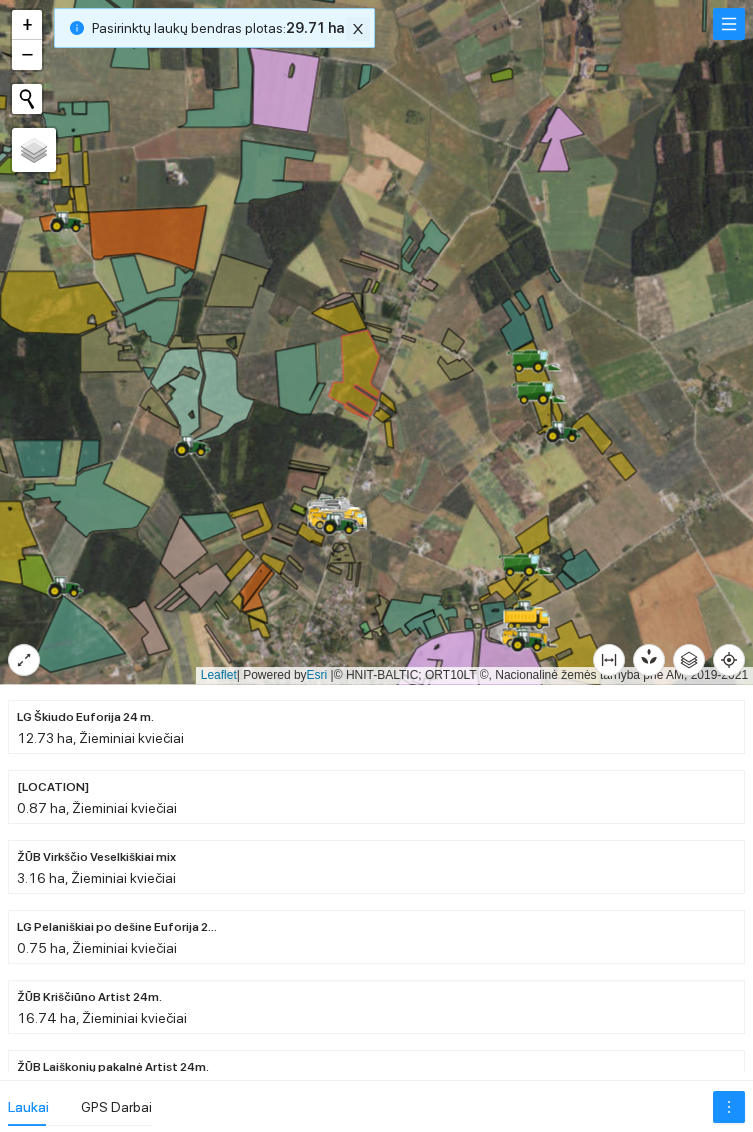 click 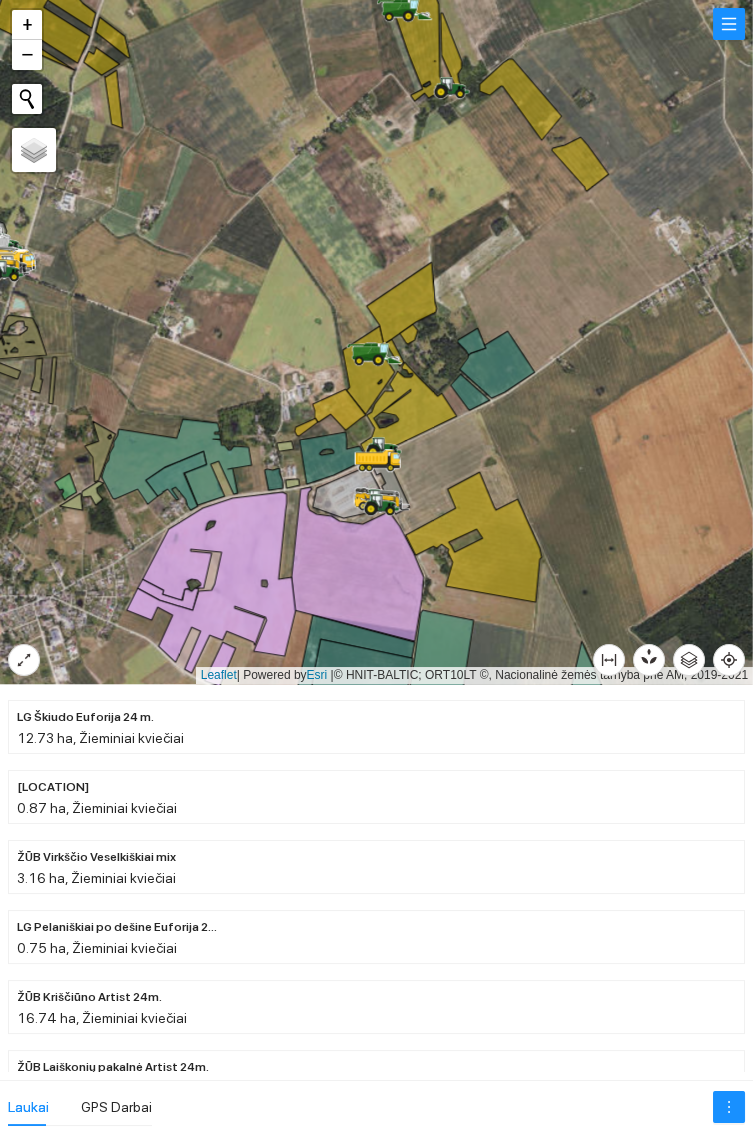 click 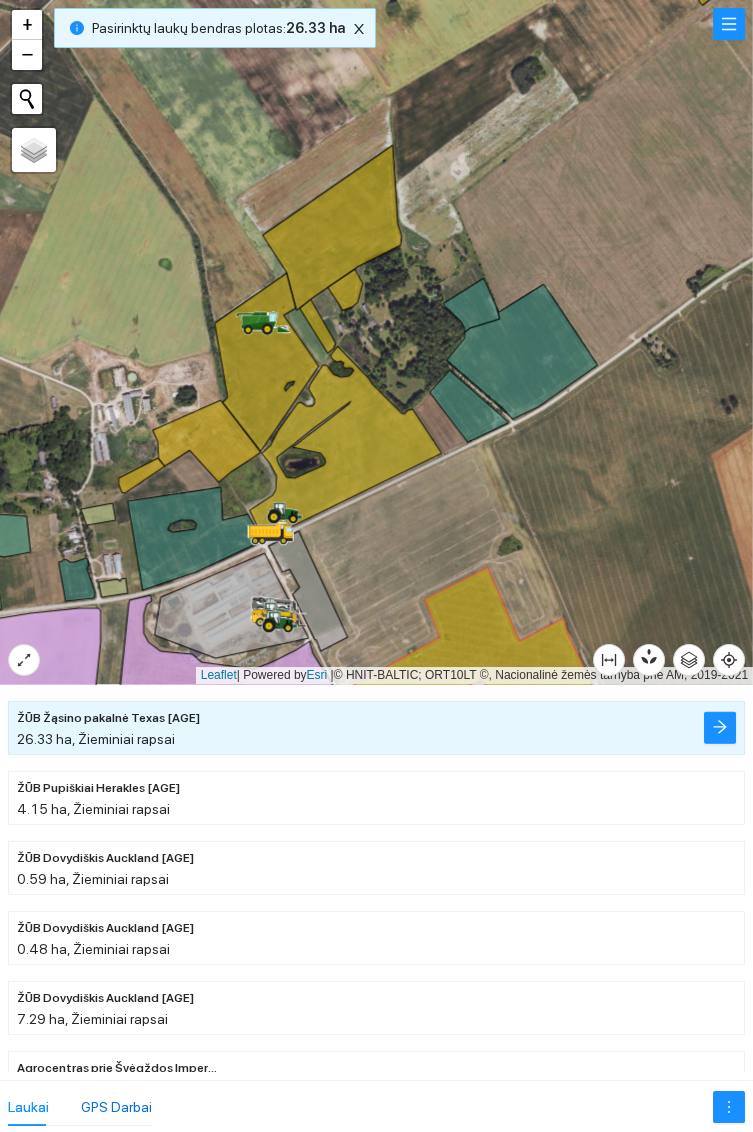 click on "GPS Darbai" at bounding box center (116, 1107) 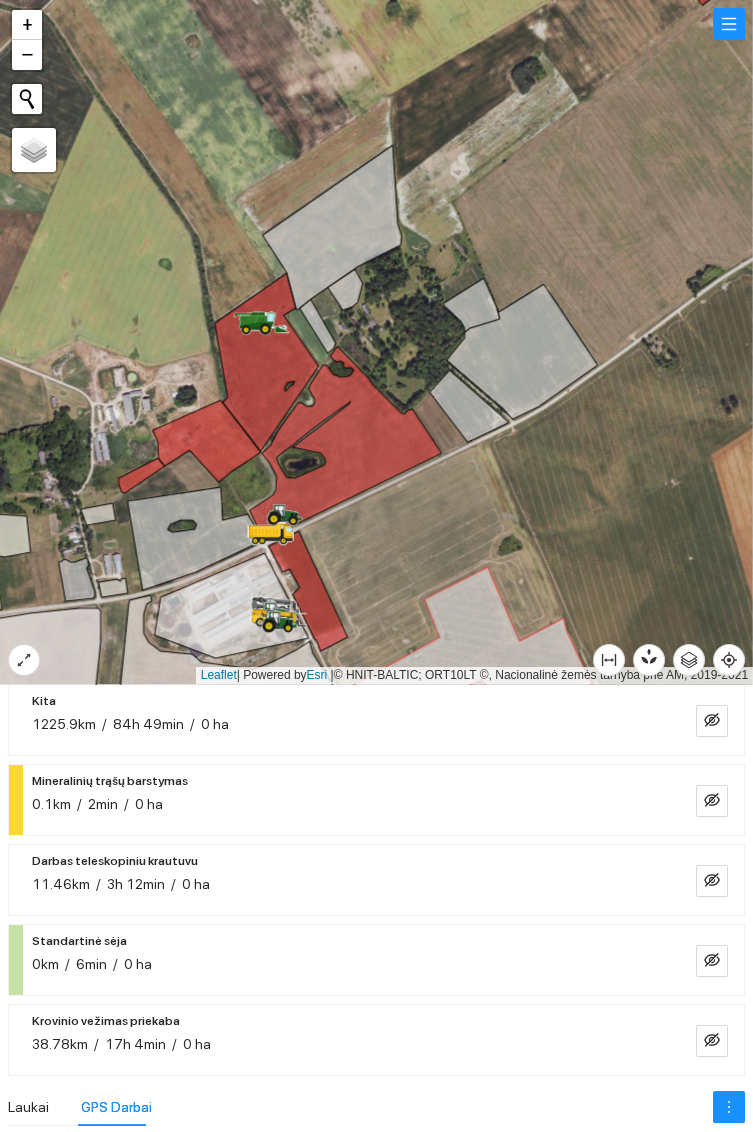 scroll, scrollTop: 218, scrollLeft: 0, axis: vertical 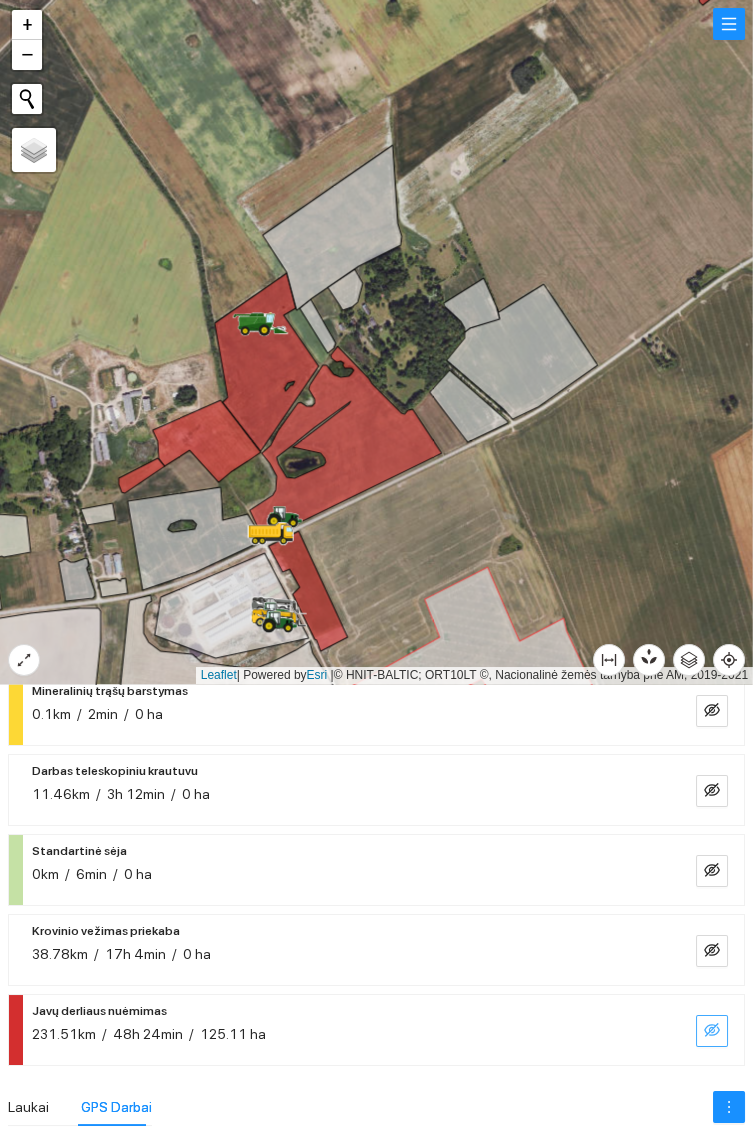 click 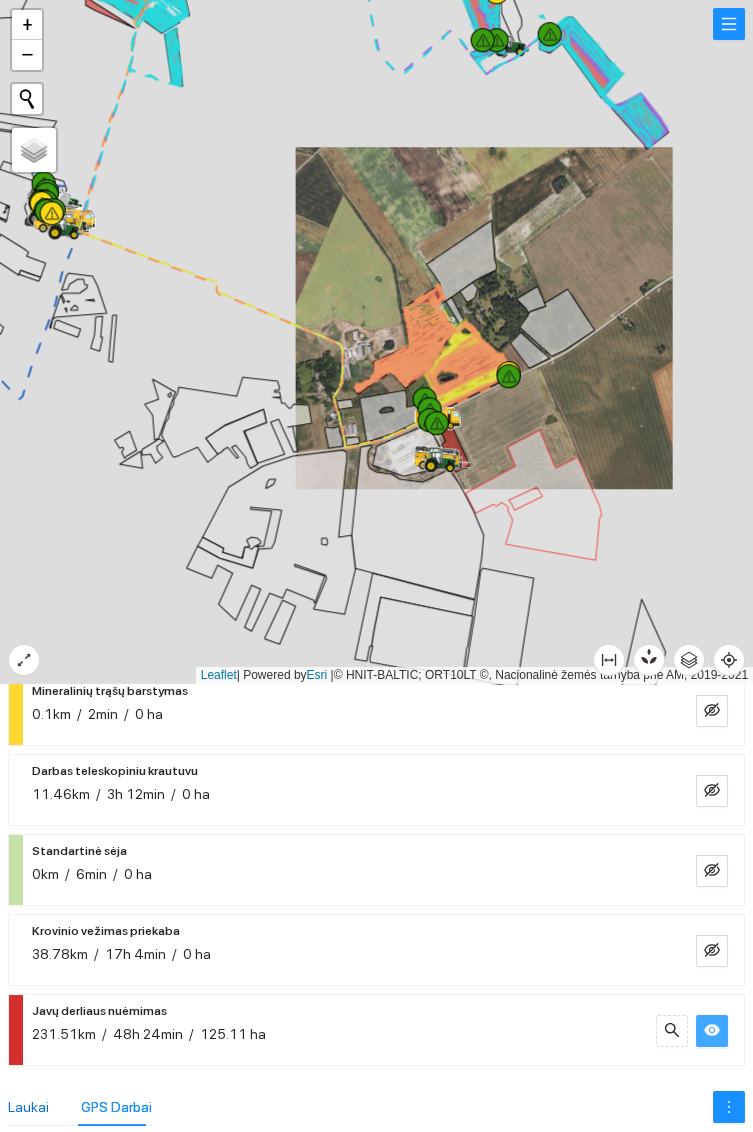 click on "Laukai" at bounding box center [28, 1107] 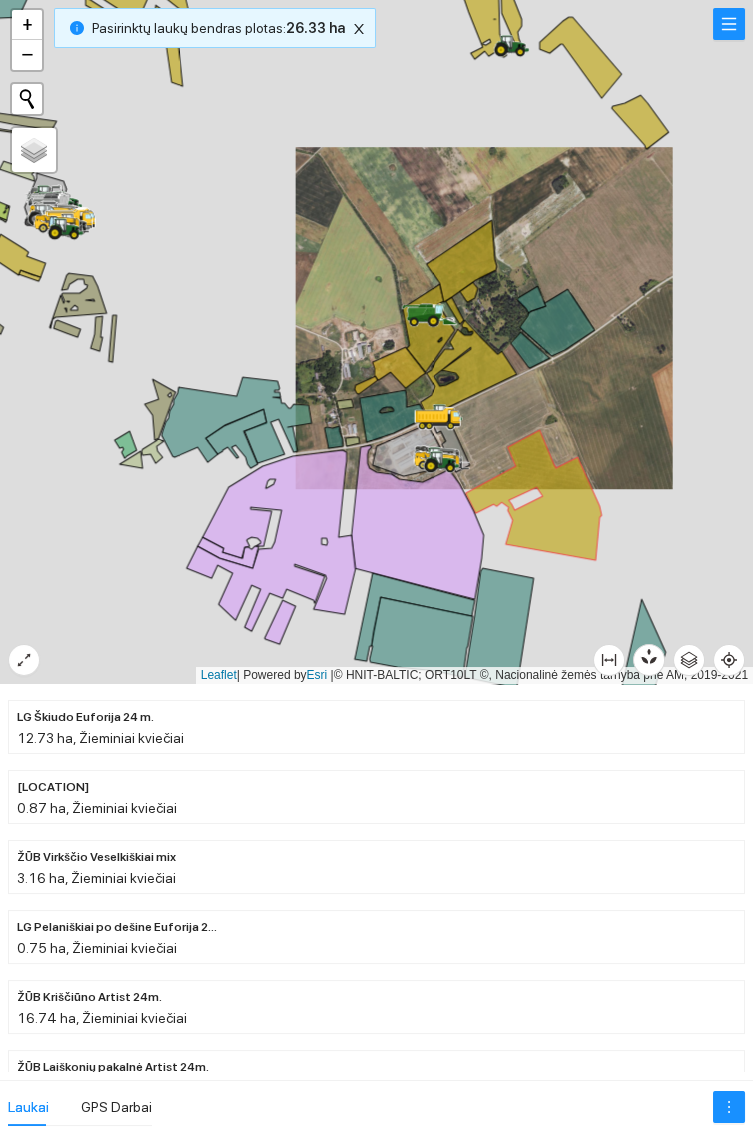 scroll, scrollTop: 0, scrollLeft: 0, axis: both 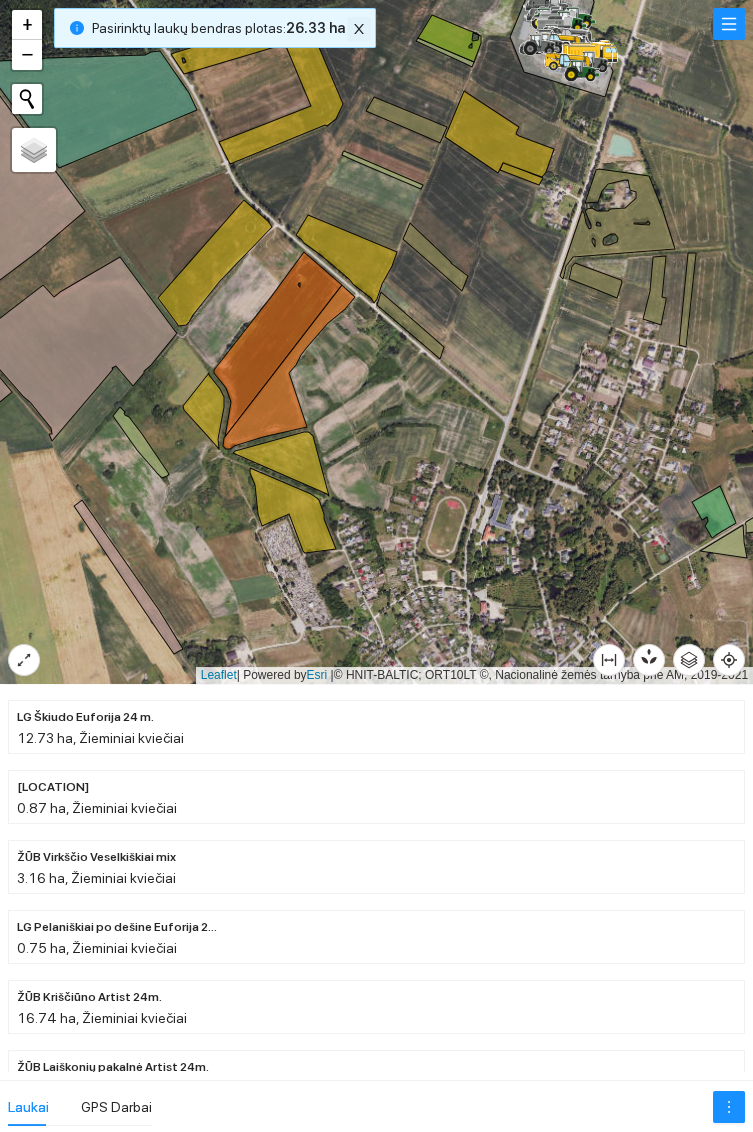 click 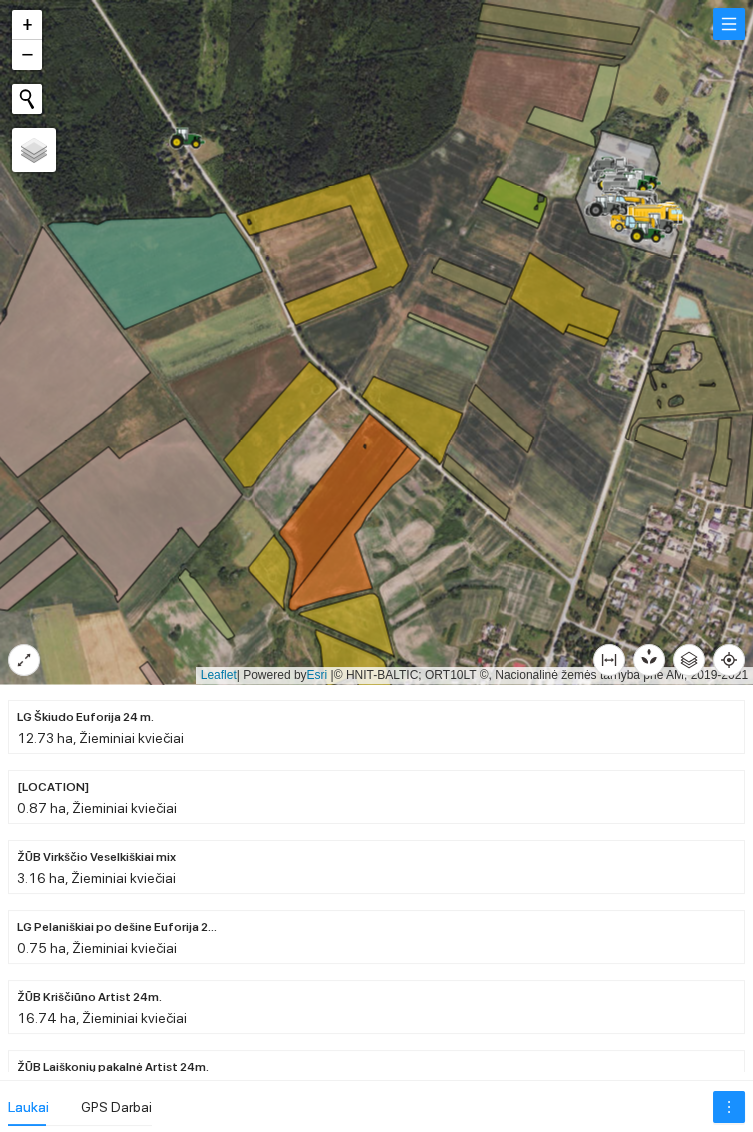 click 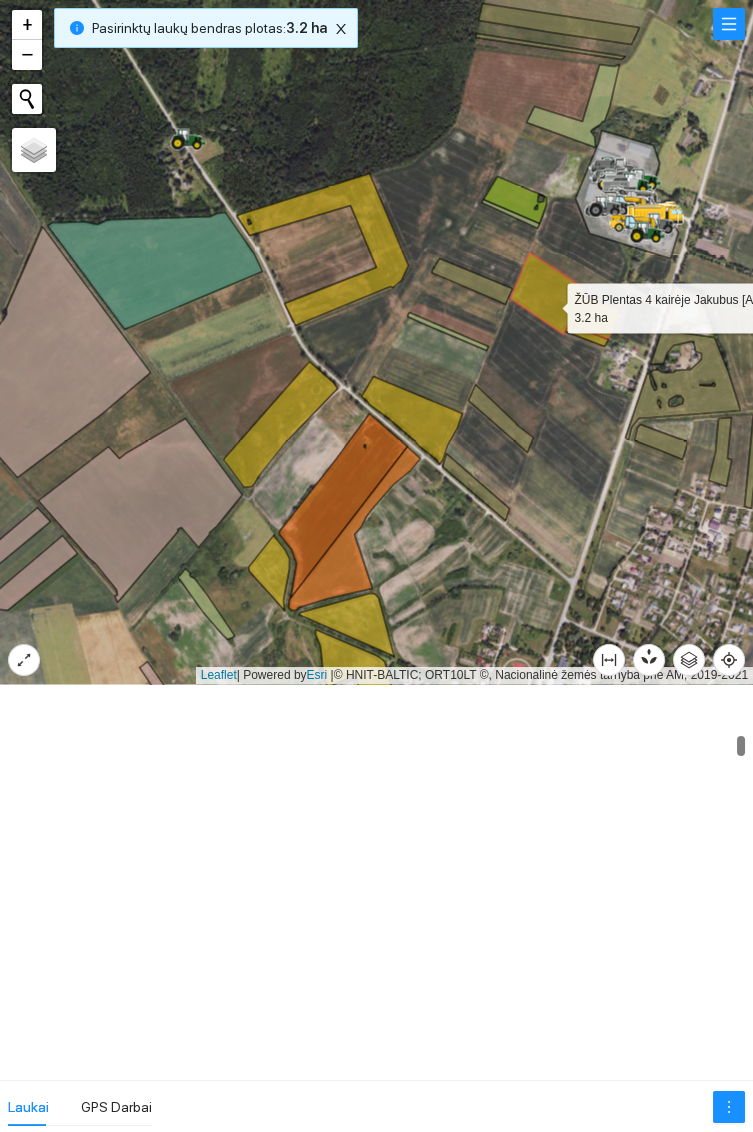 scroll, scrollTop: 2514, scrollLeft: 0, axis: vertical 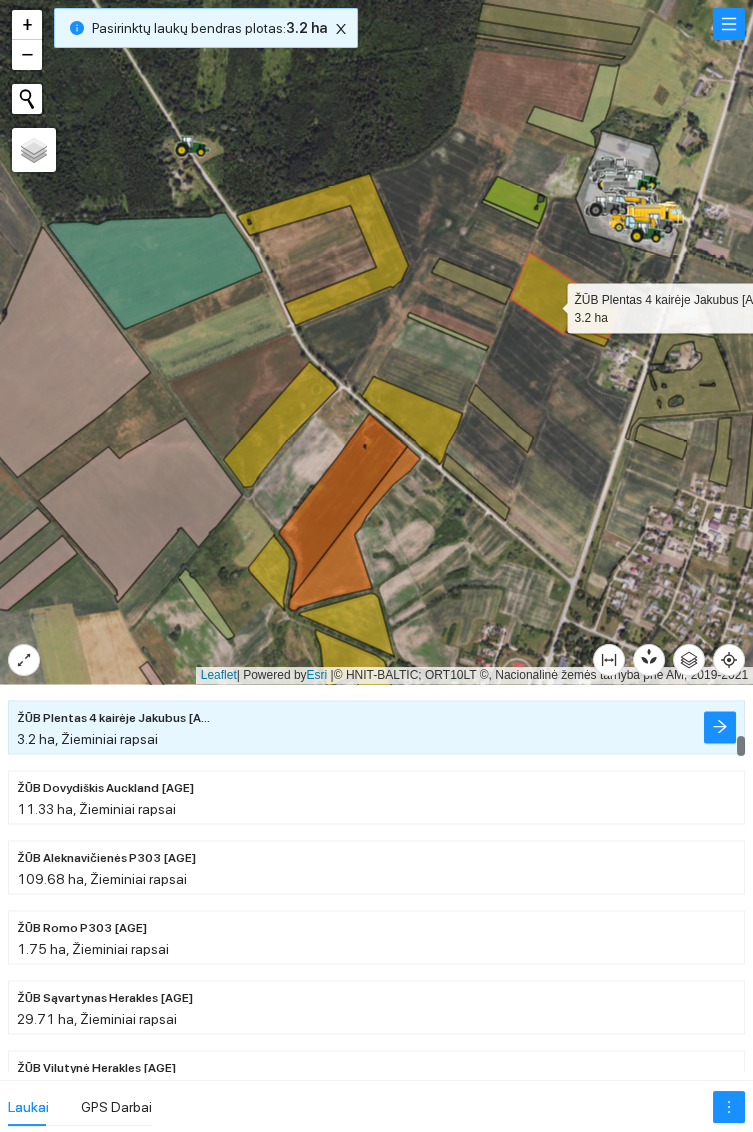 click 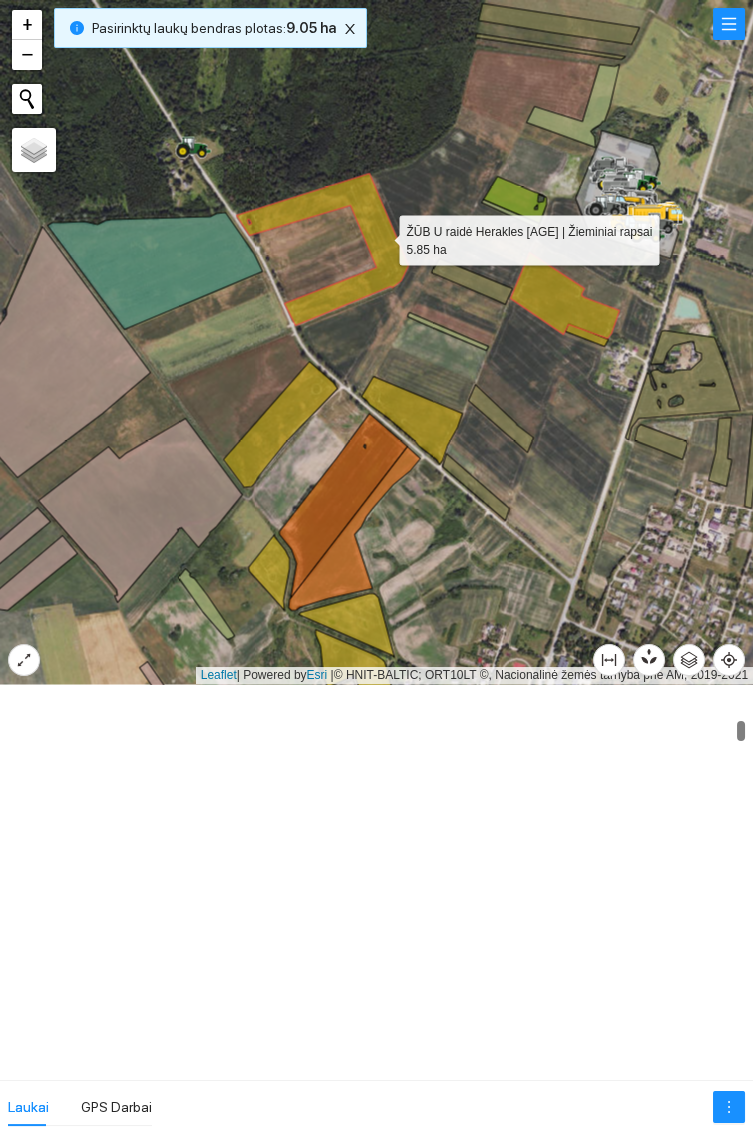 scroll, scrollTop: 1676, scrollLeft: 0, axis: vertical 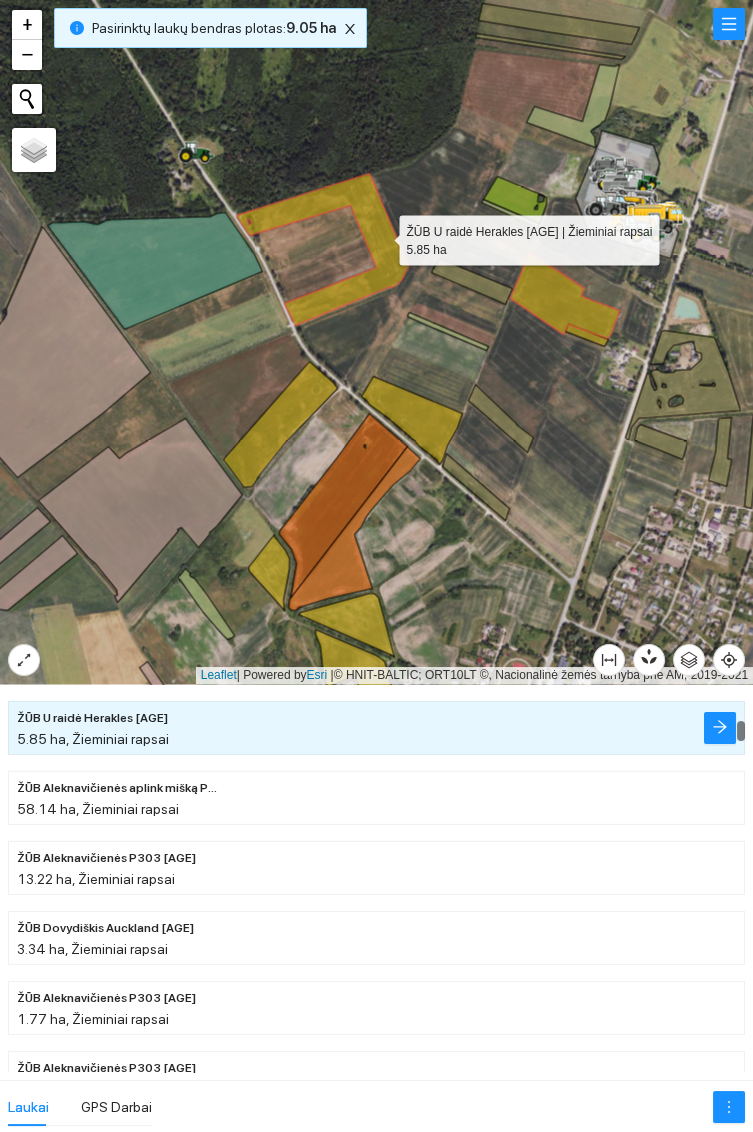 click 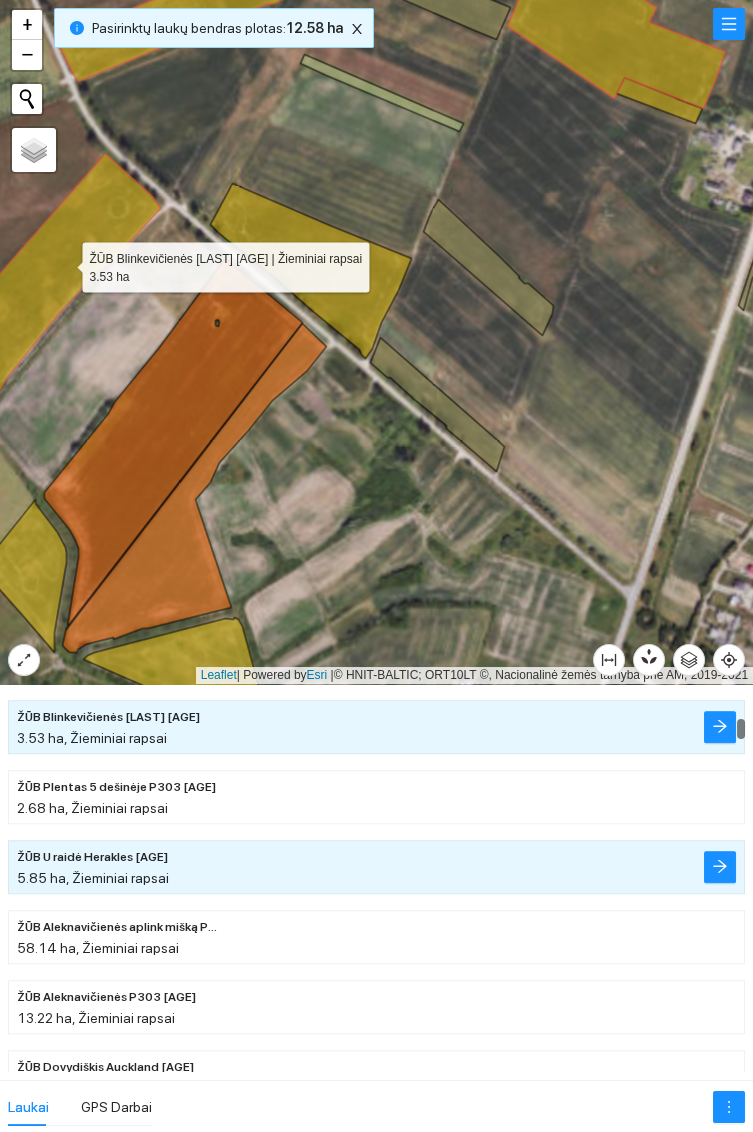 click 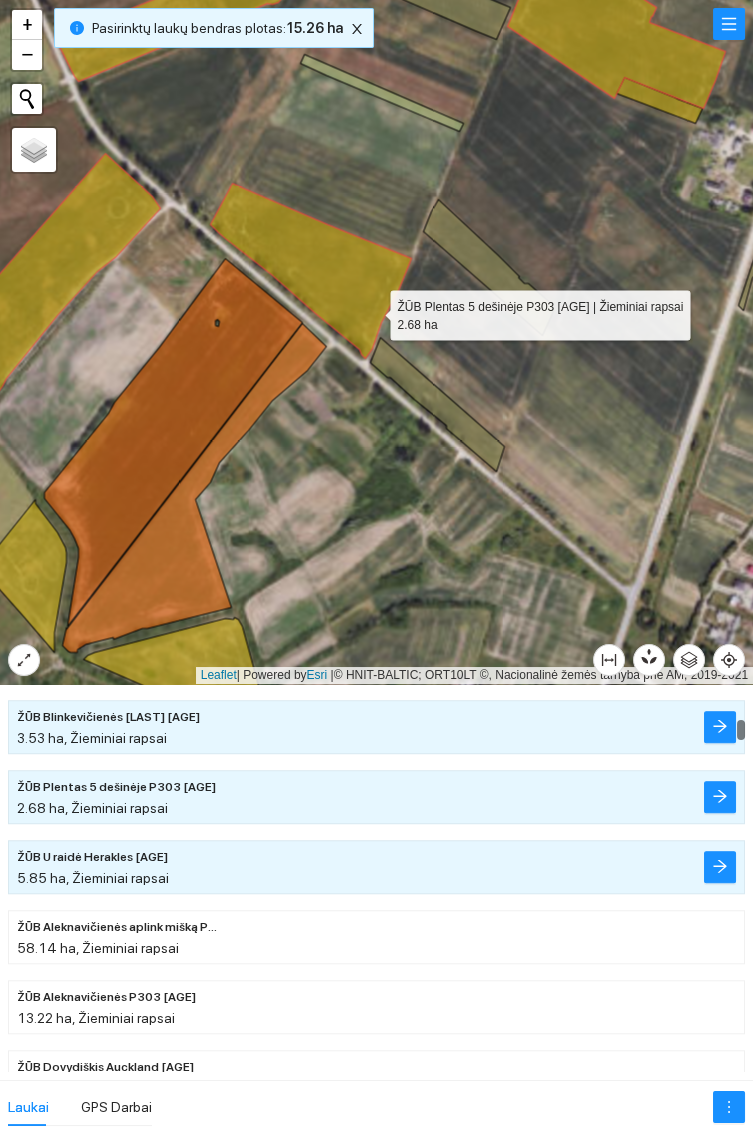 scroll, scrollTop: 1607, scrollLeft: 0, axis: vertical 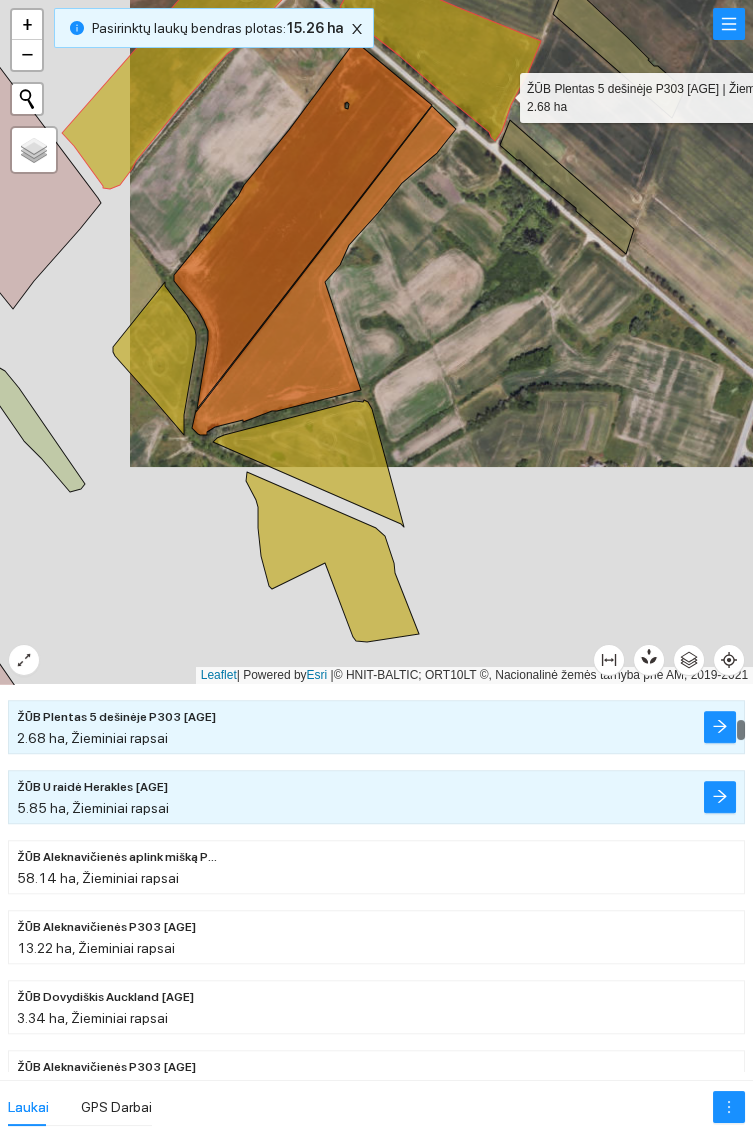 click 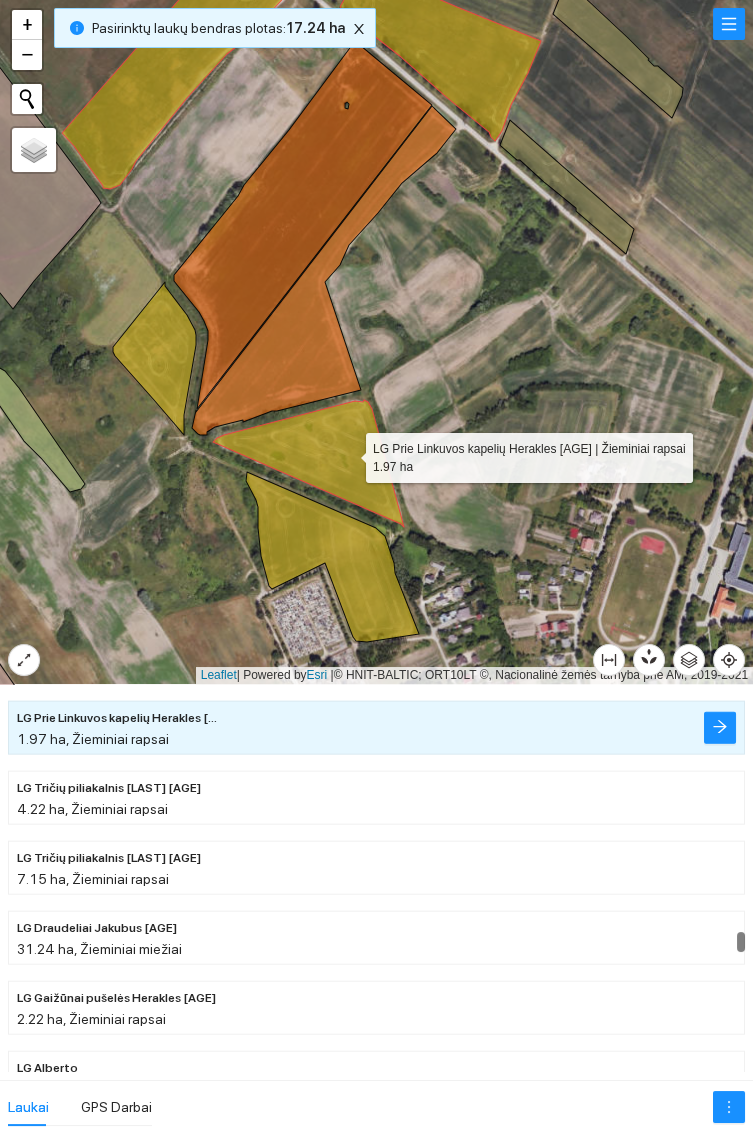 click 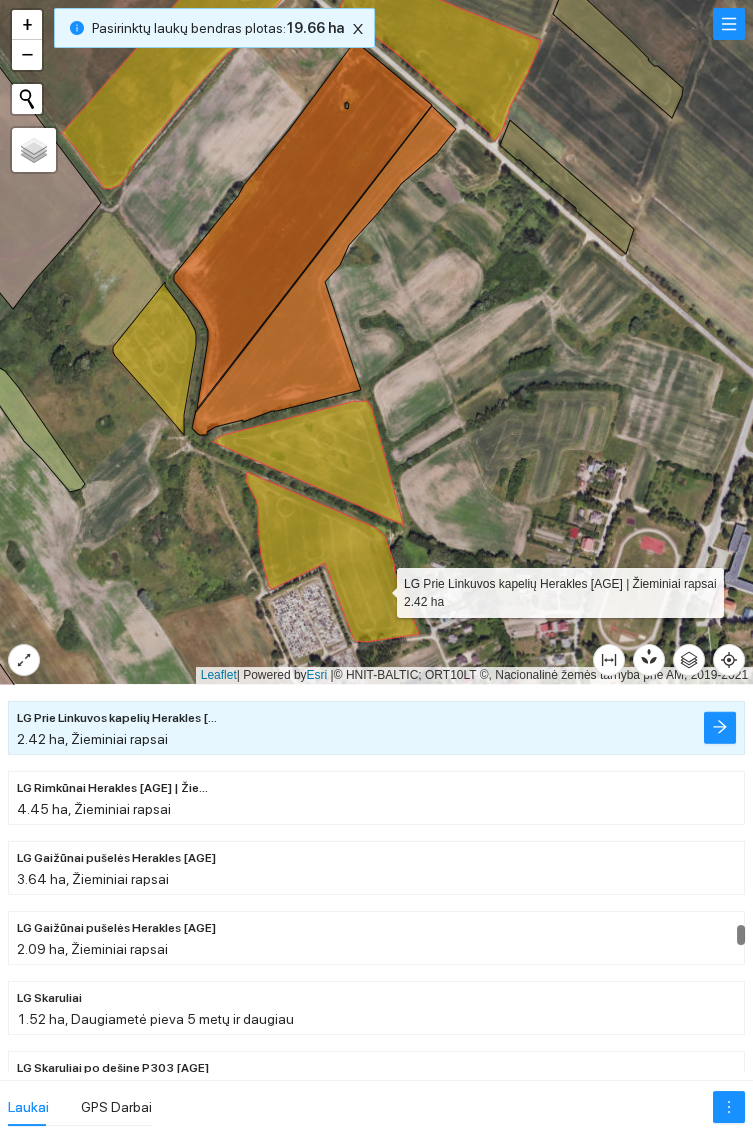 click 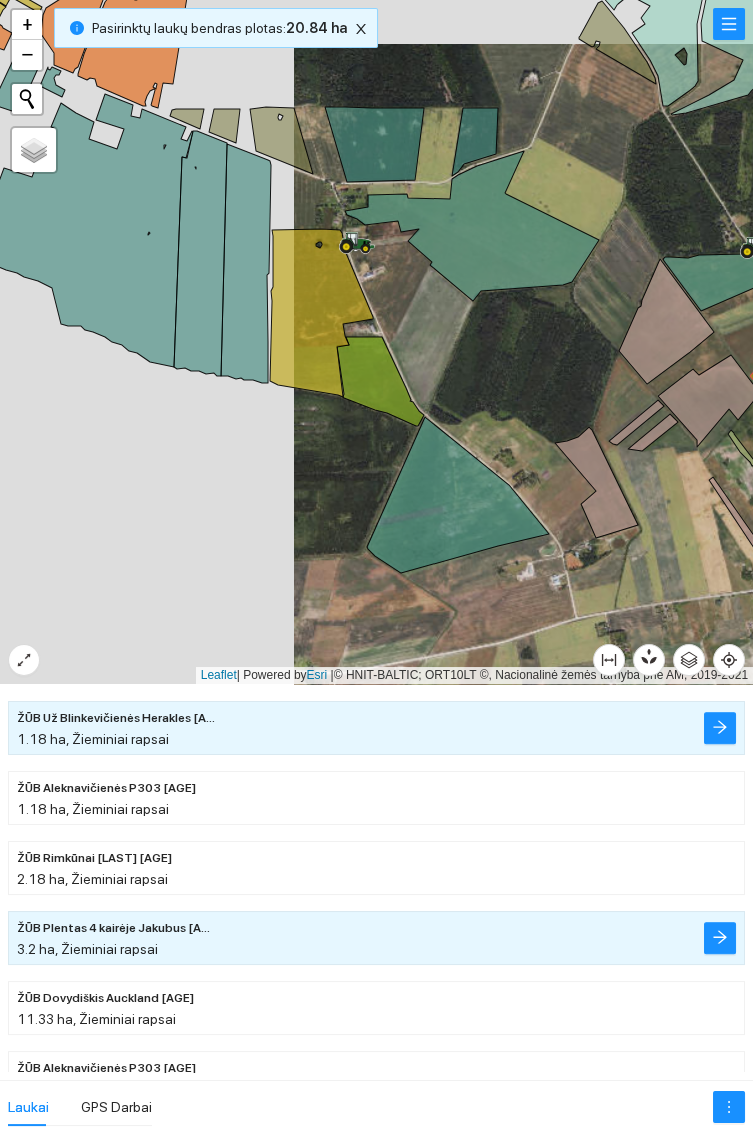 click 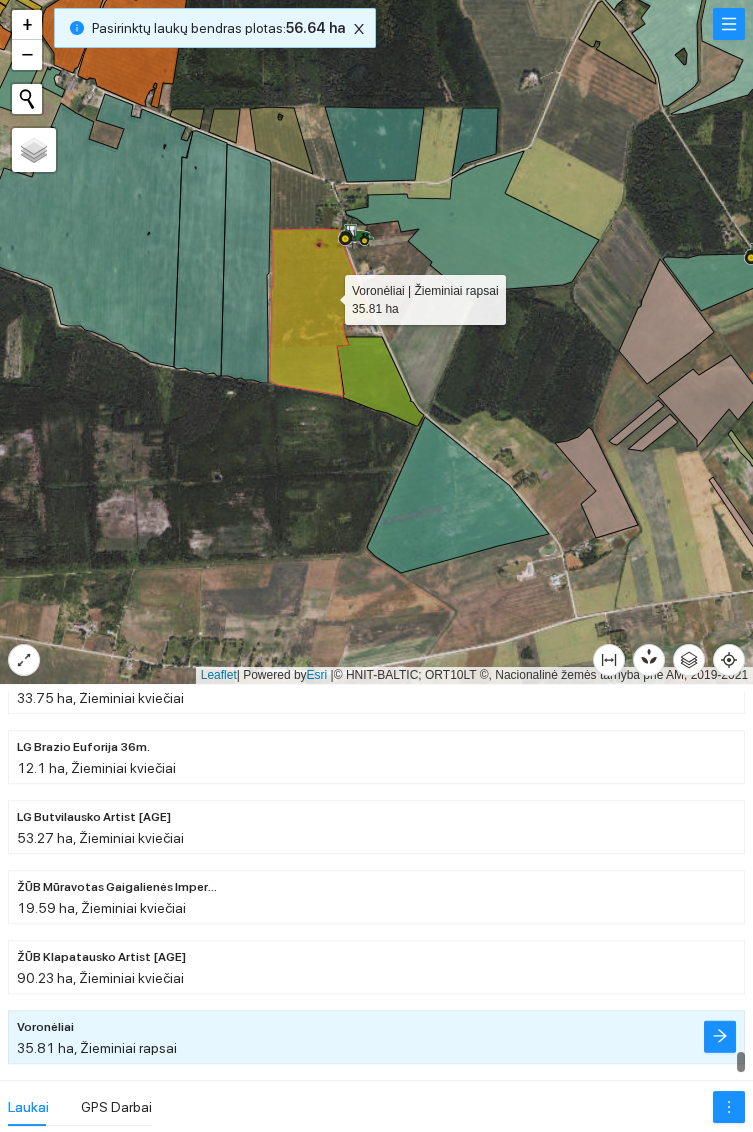 click 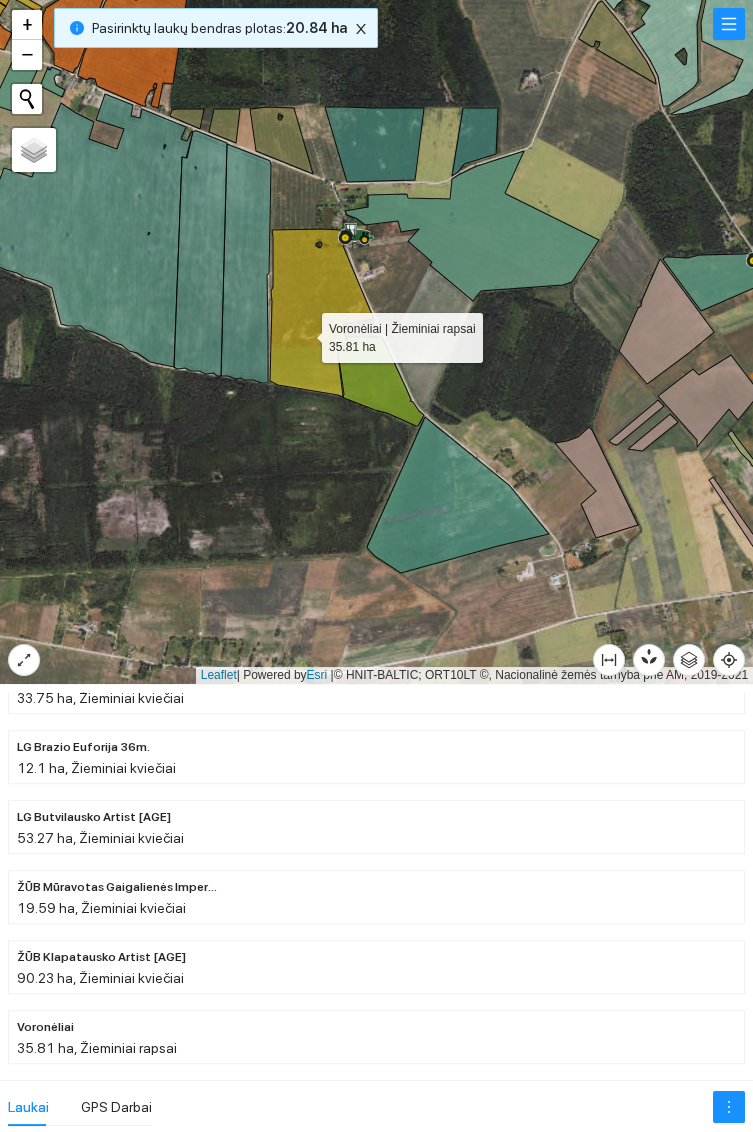 click 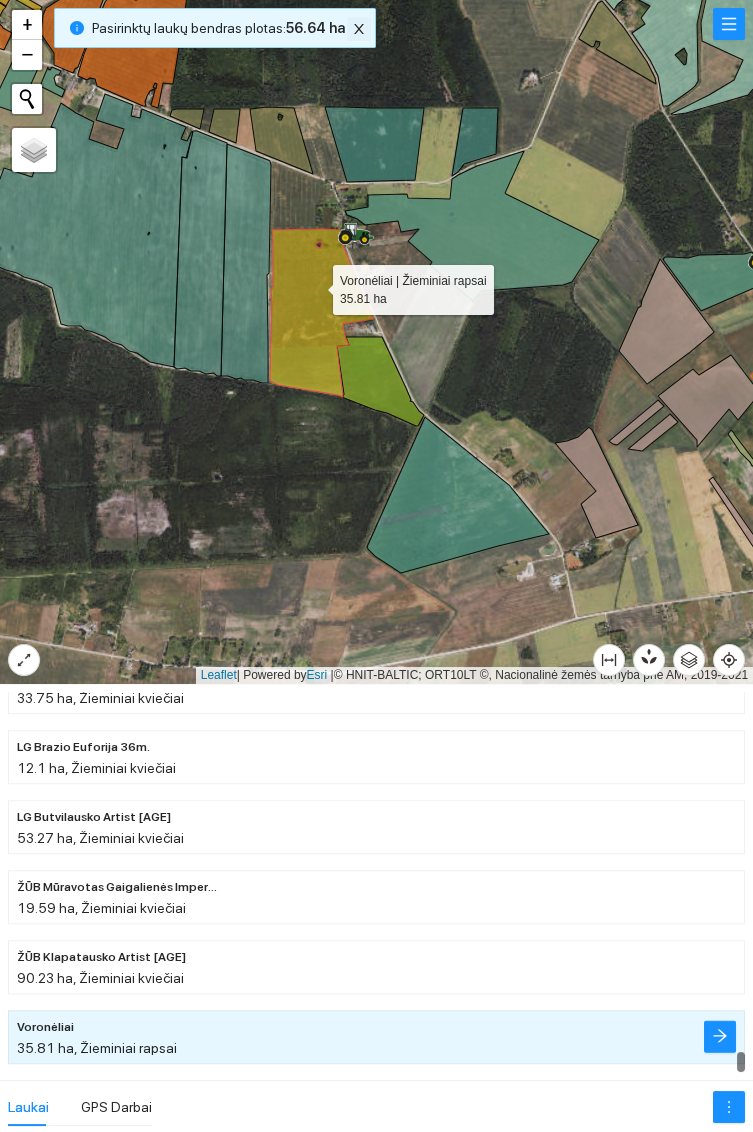 click 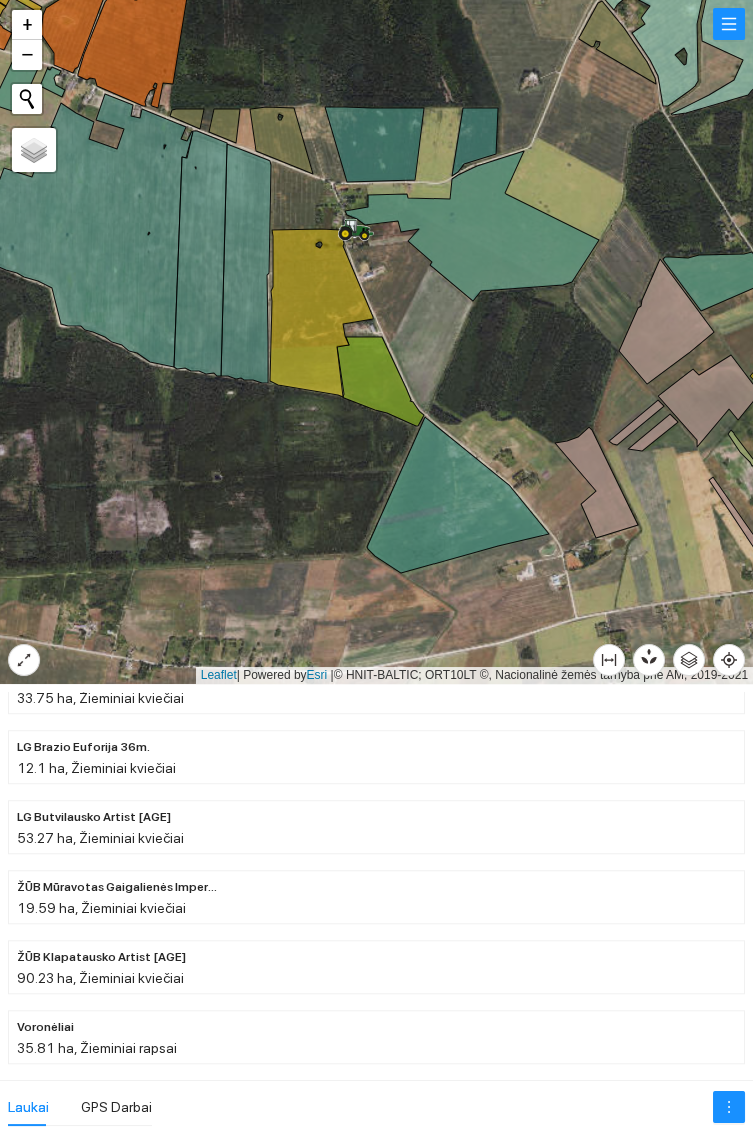 click on "Voronėliai 35.81 ha, Žieminiai rapsai" at bounding box center [376, 1037] 